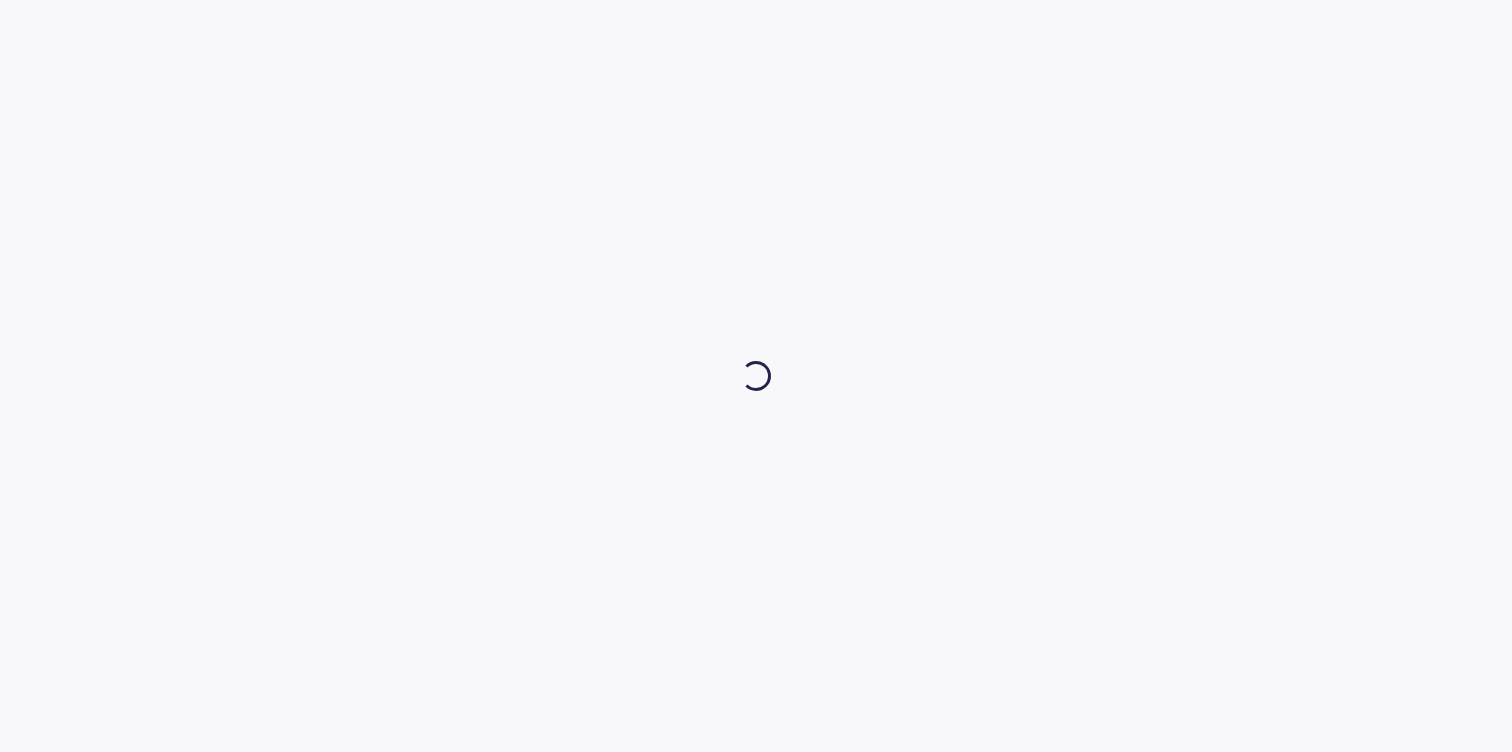 scroll, scrollTop: 0, scrollLeft: 0, axis: both 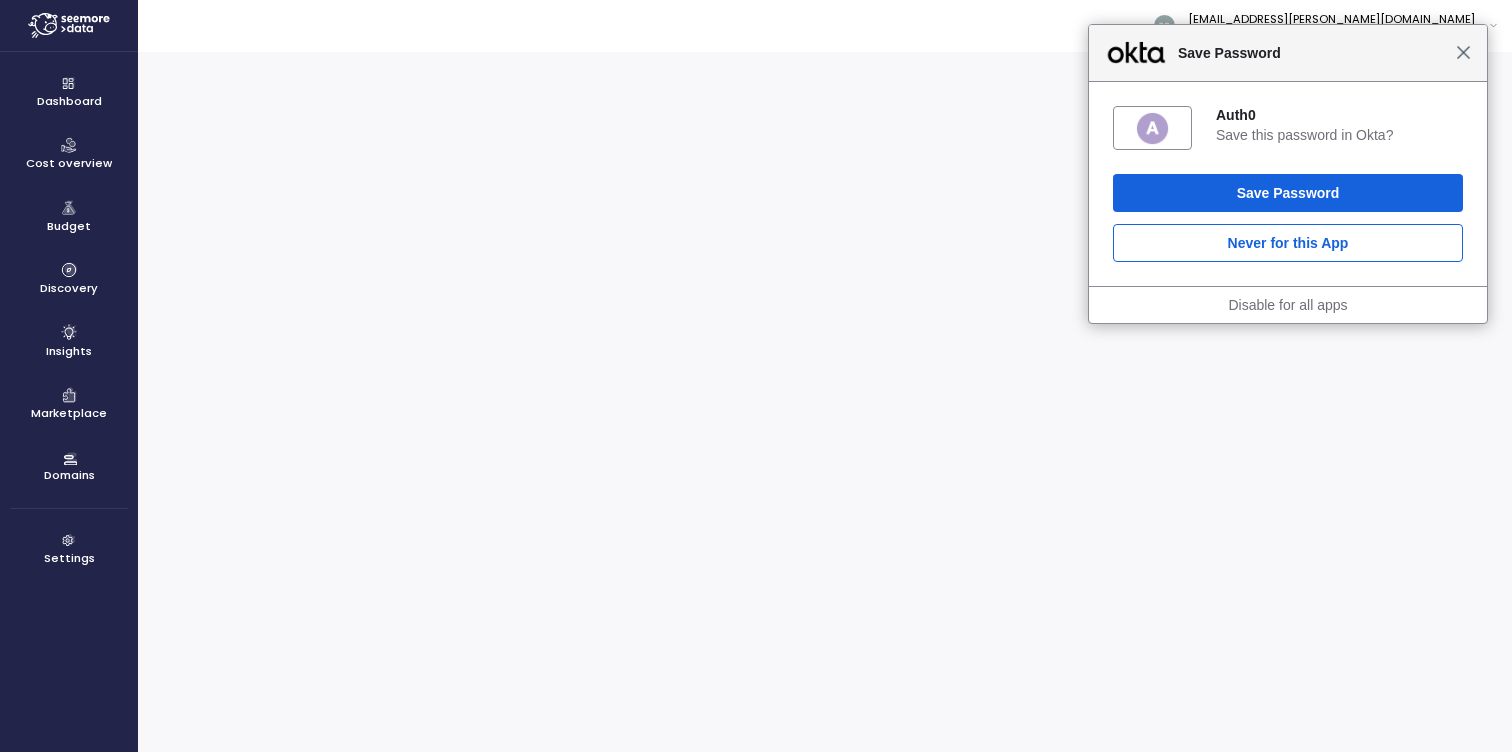 click on "Close" at bounding box center [1463, 52] 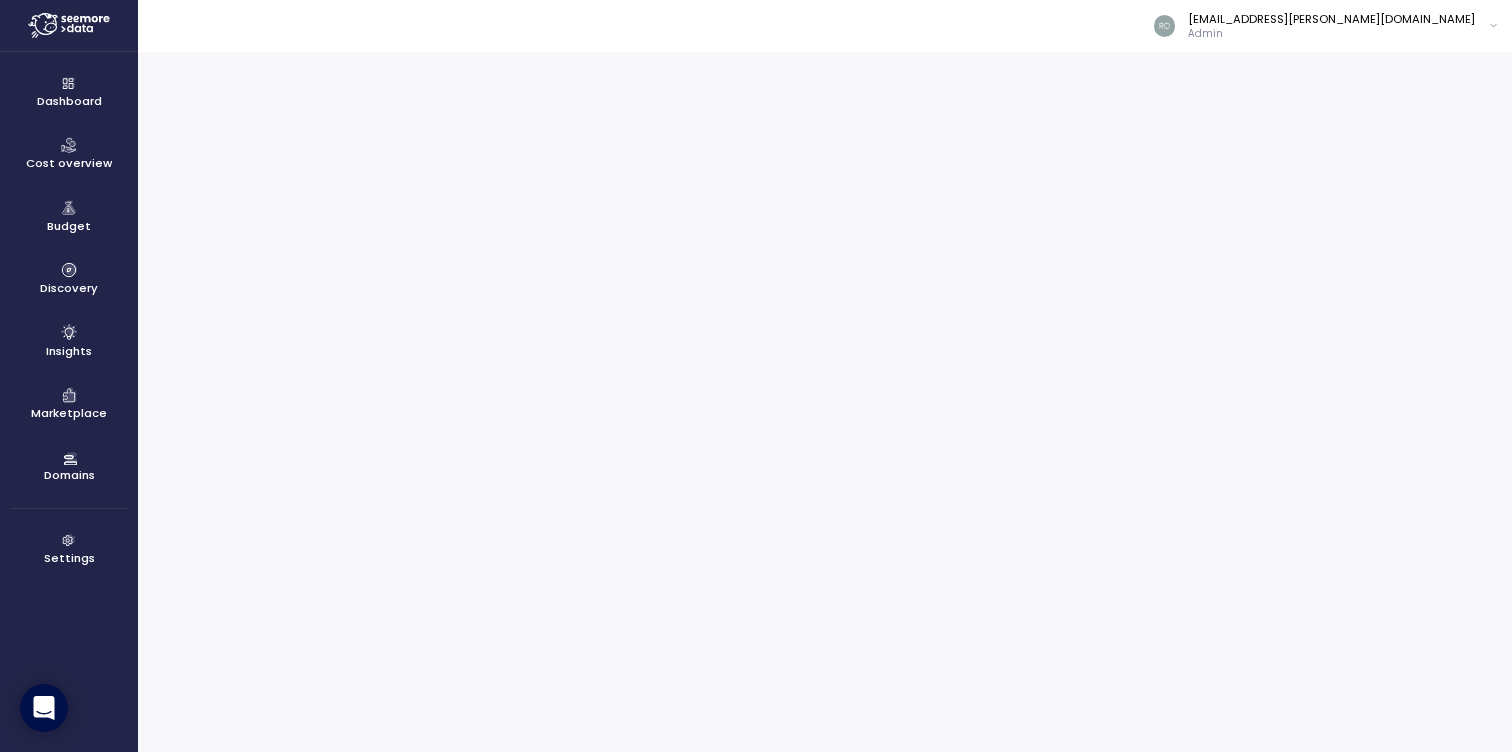 click 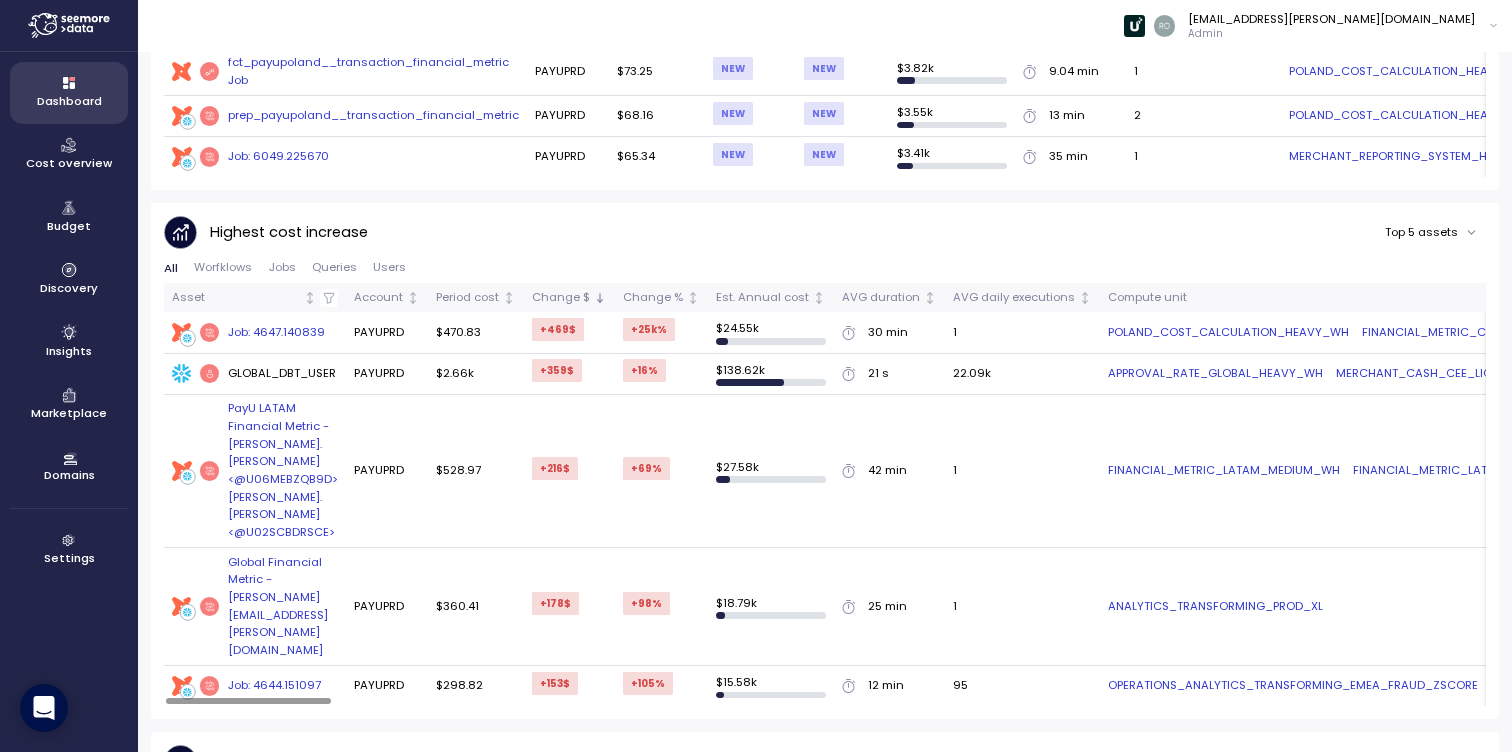 scroll, scrollTop: 1027, scrollLeft: 0, axis: vertical 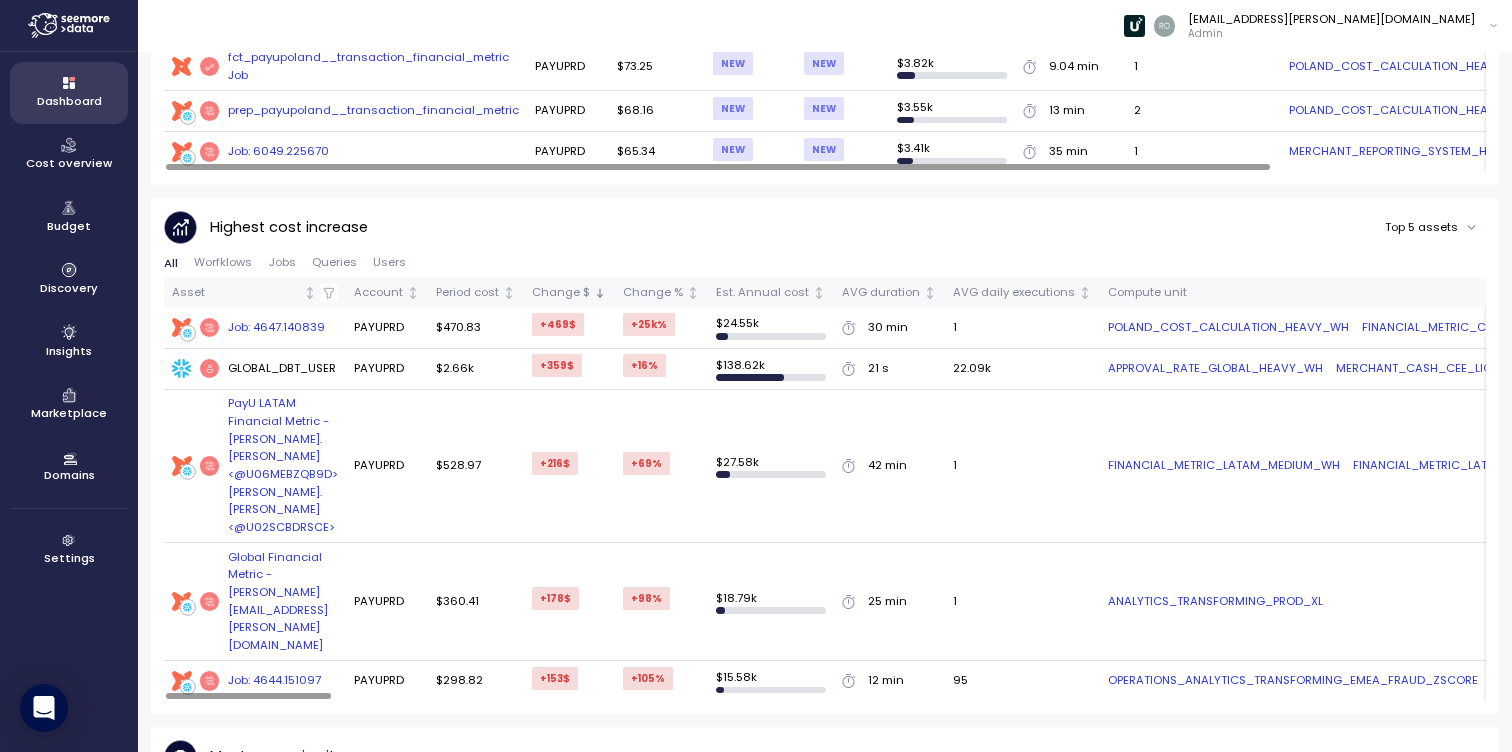click on "Cost overview" at bounding box center [69, 163] 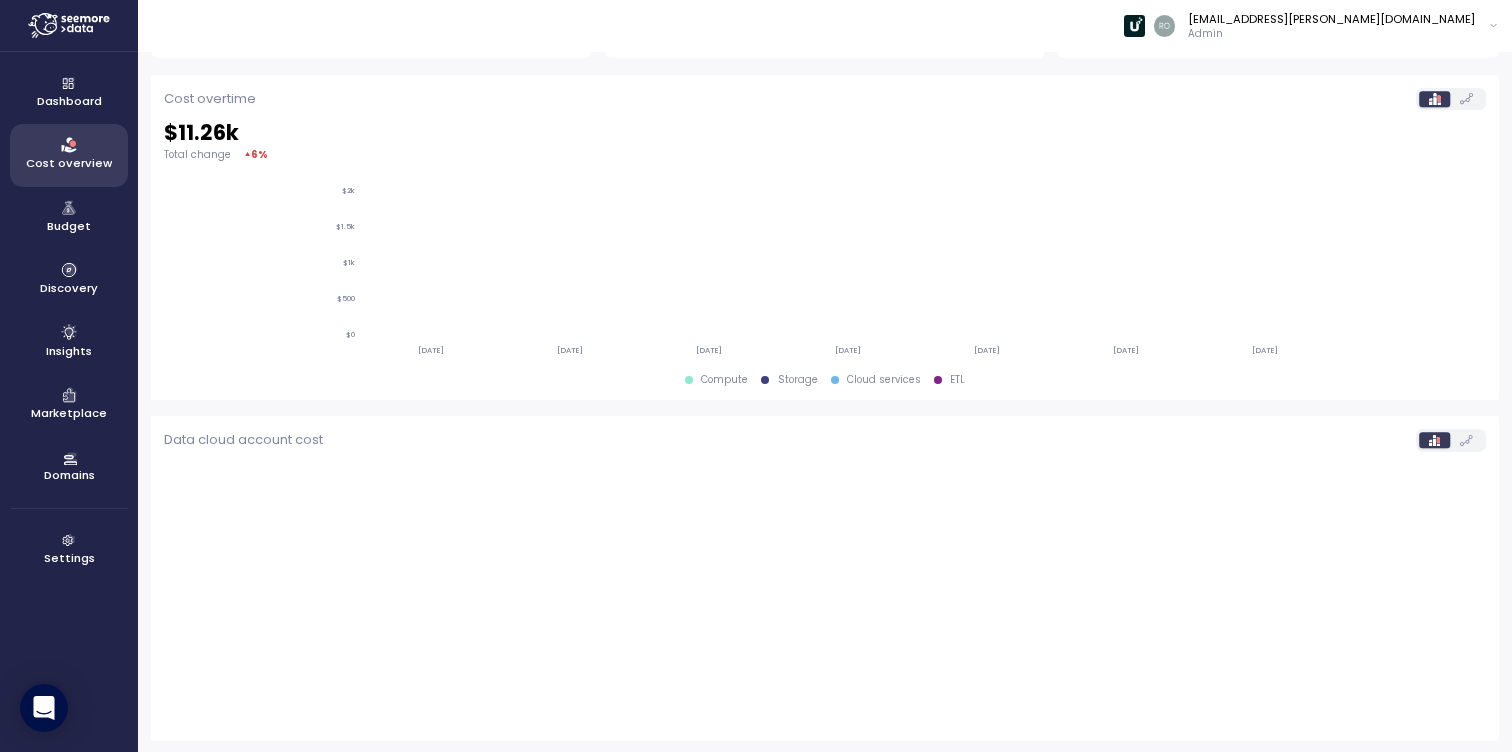 scroll, scrollTop: 595, scrollLeft: 0, axis: vertical 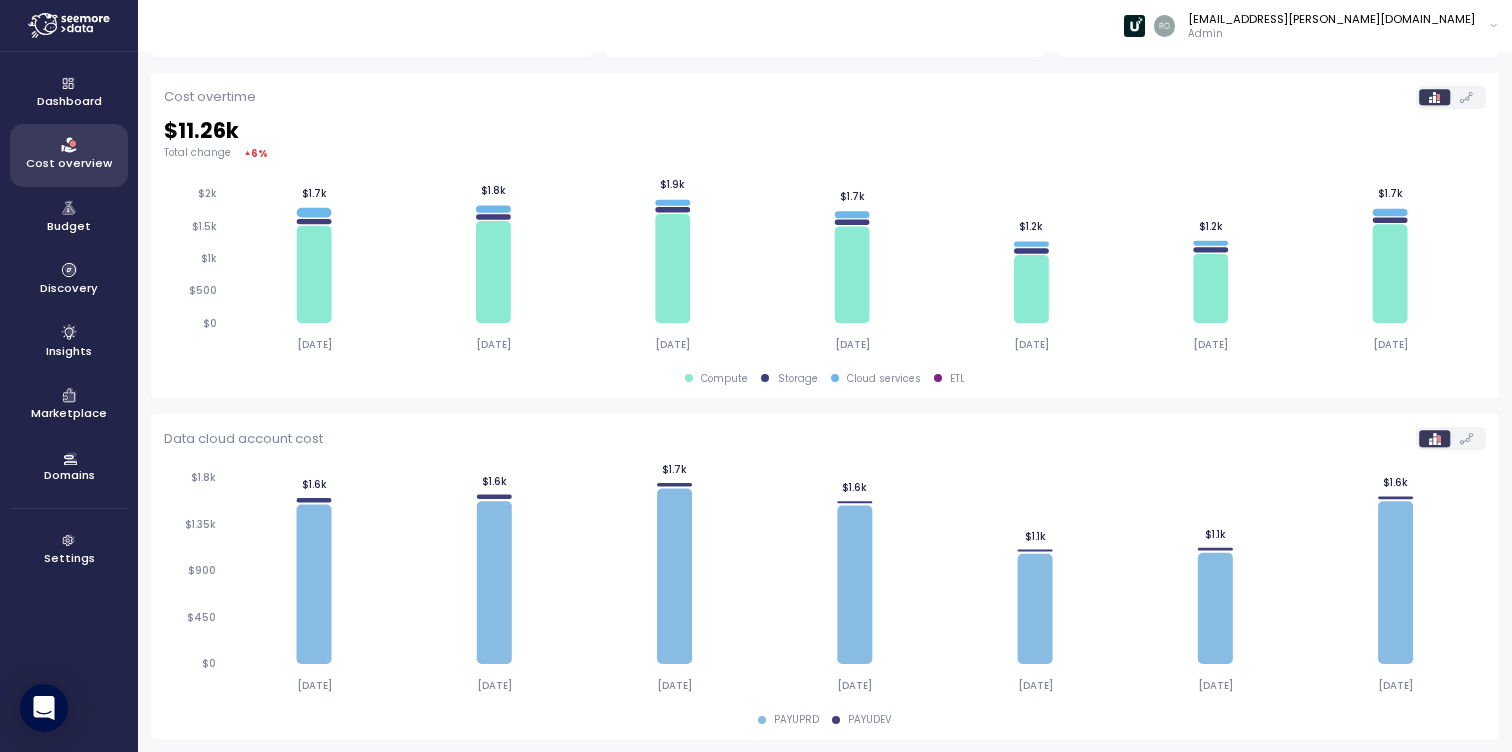 click at bounding box center [765, 378] 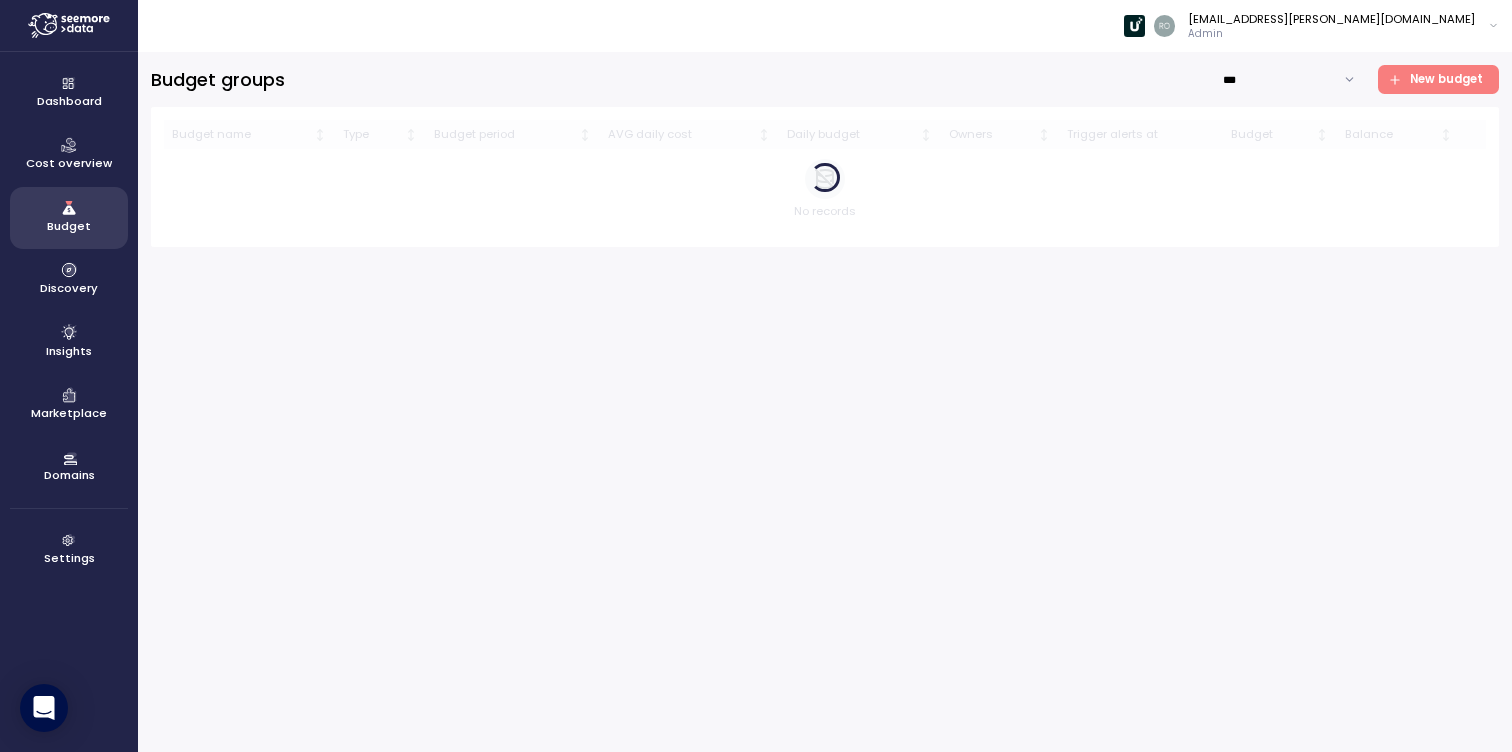 scroll, scrollTop: 0, scrollLeft: 0, axis: both 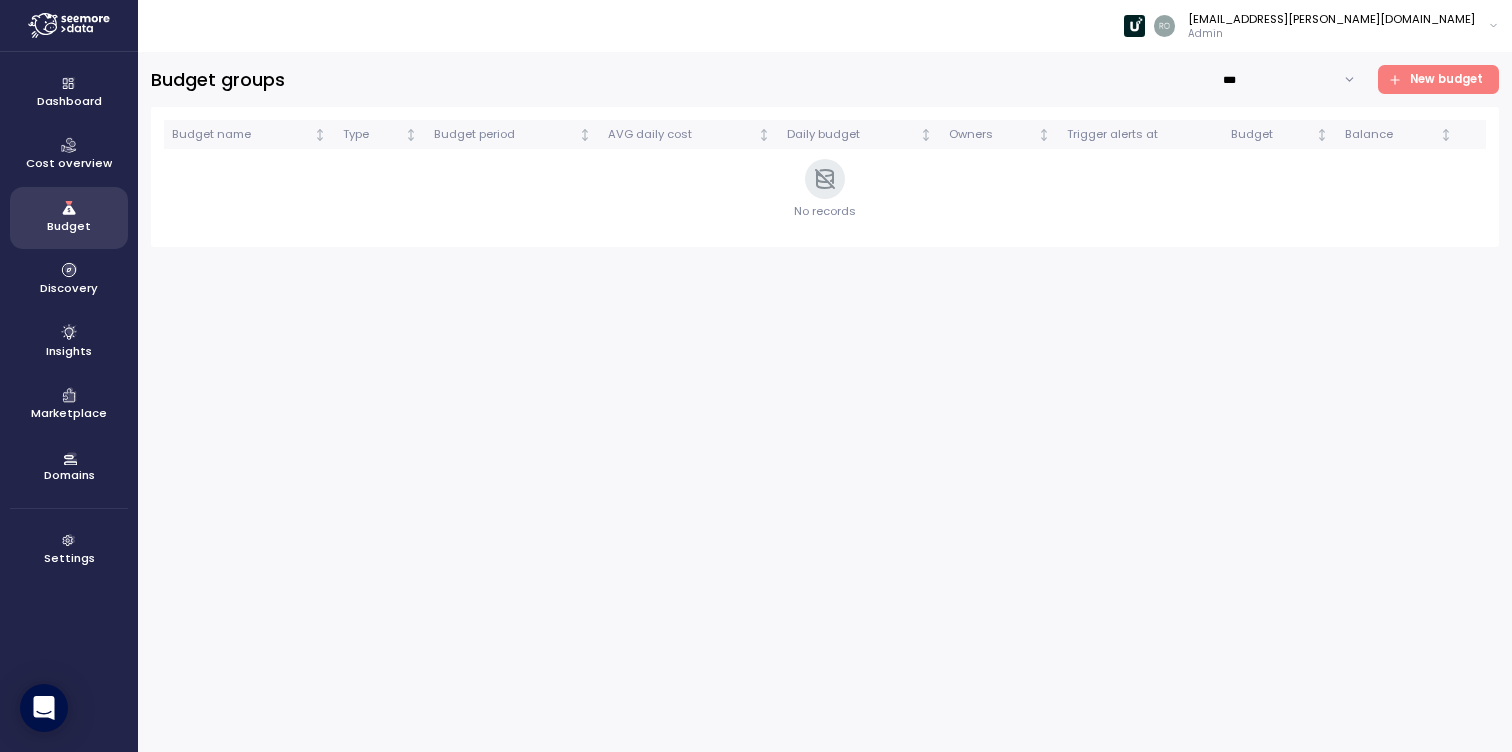 click on "Discovery" at bounding box center (69, 288) 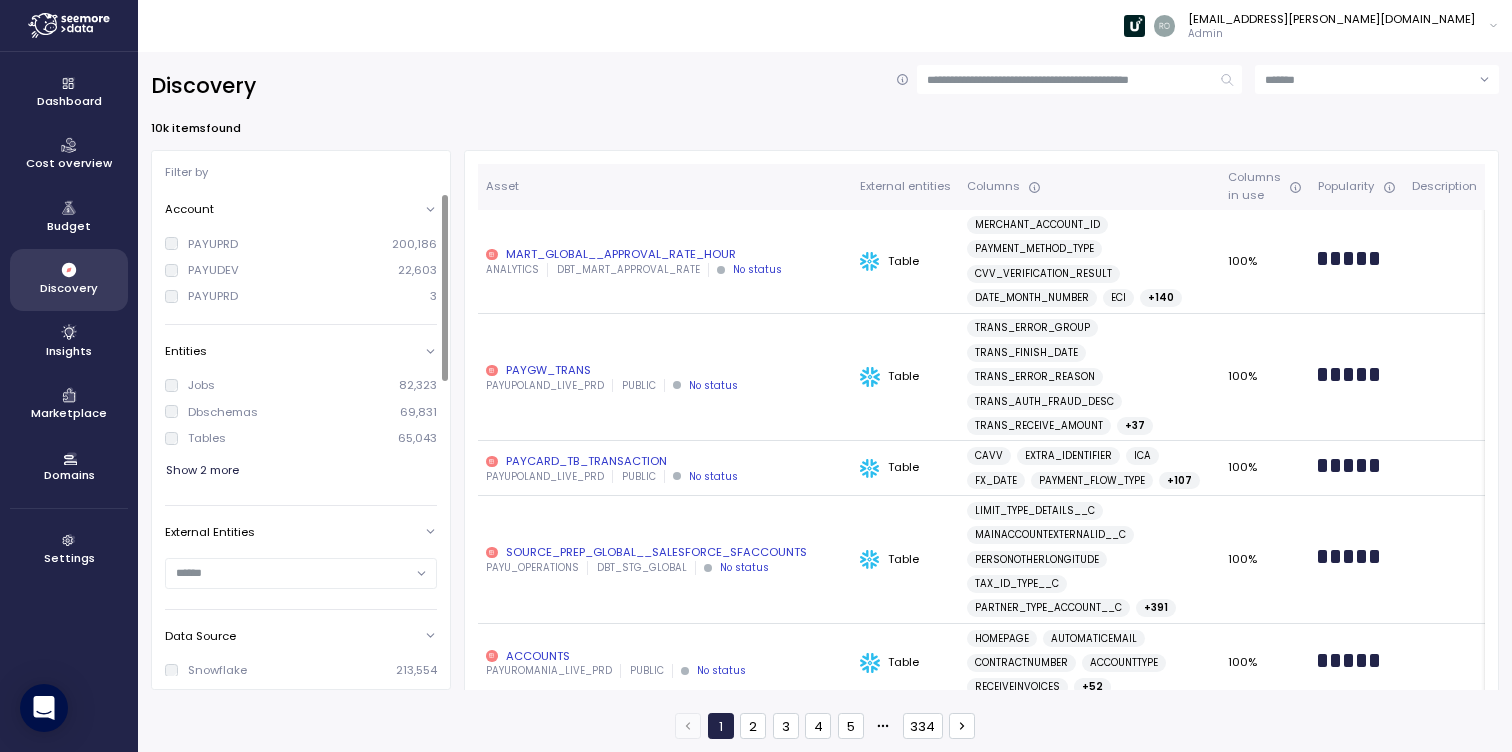 click on "Marketplace" at bounding box center (69, 413) 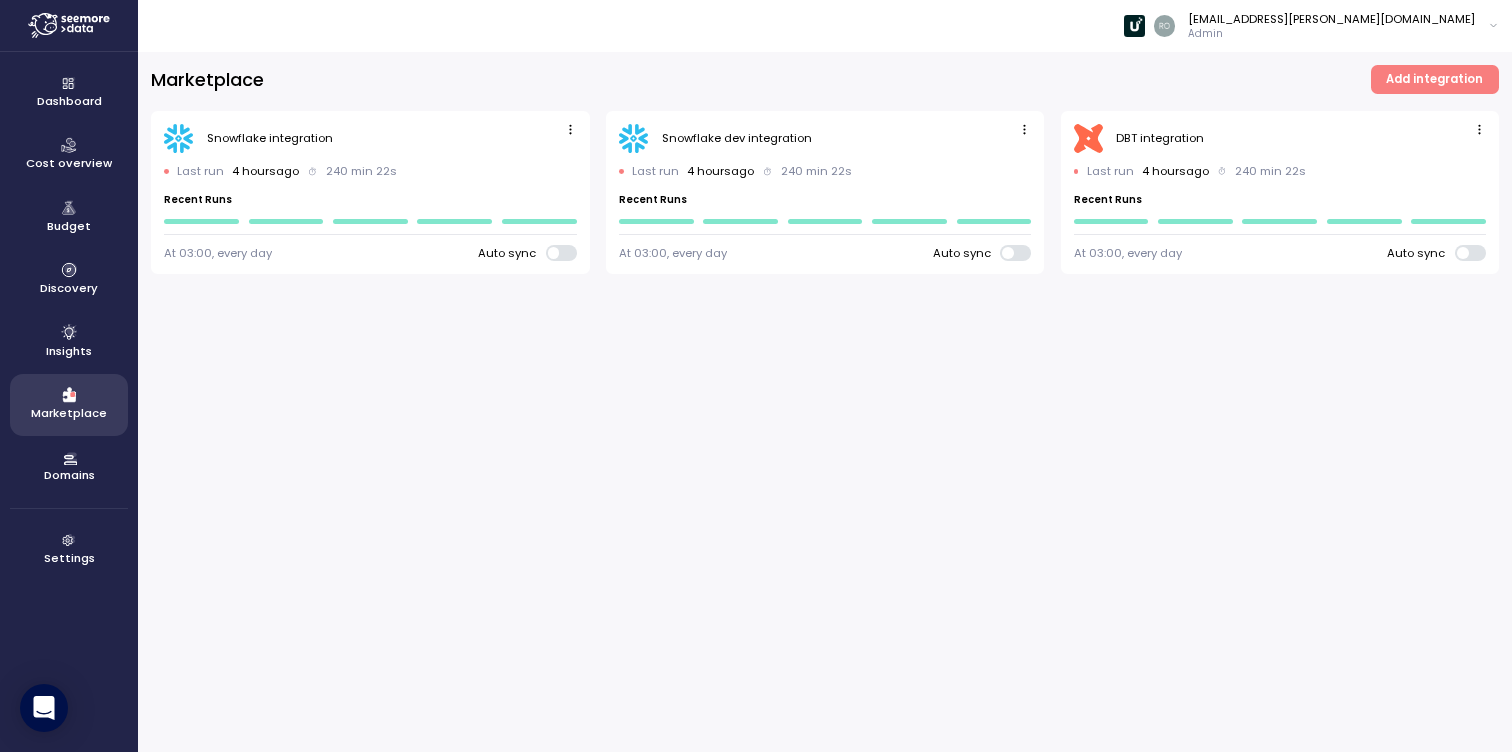click on "Insights" at bounding box center (69, 342) 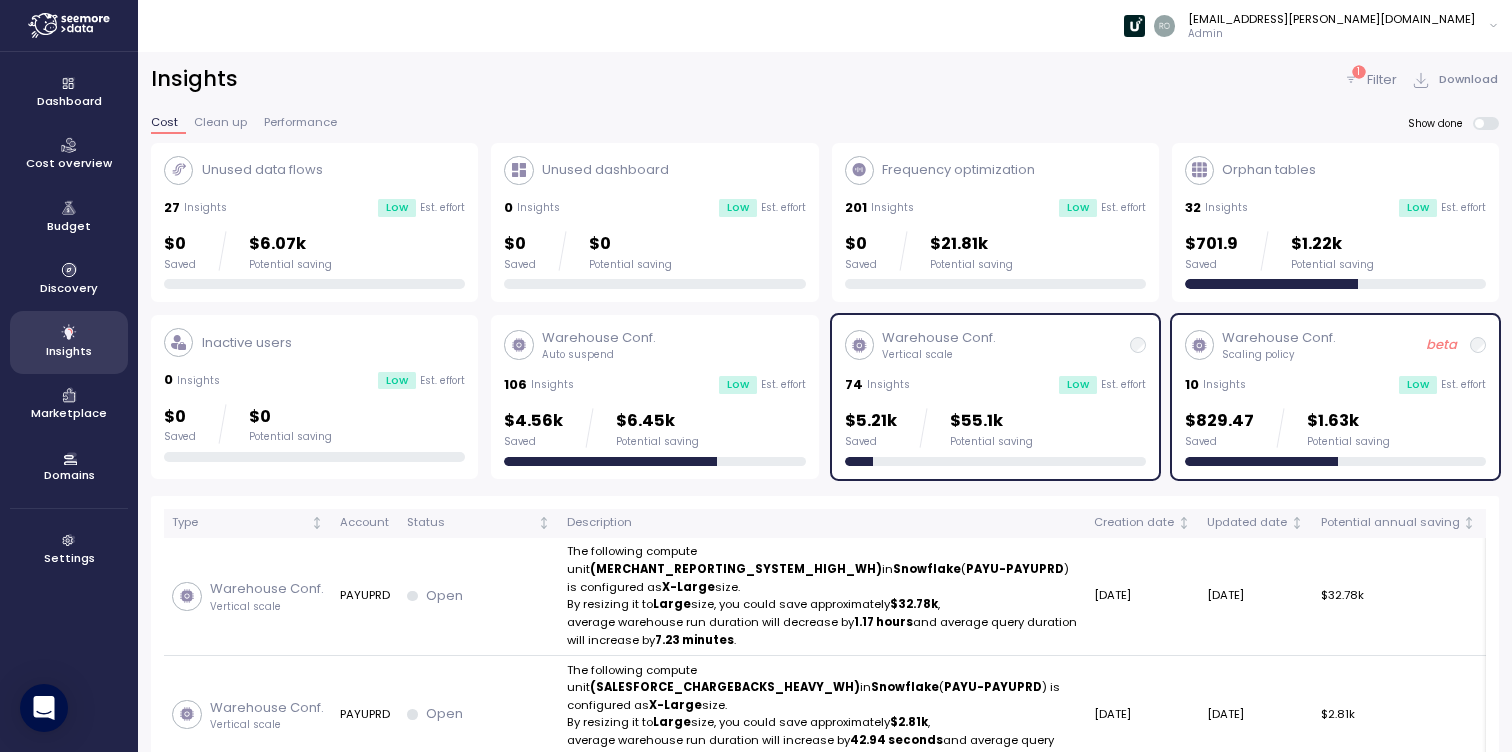 click on "Discovery" at bounding box center (69, 288) 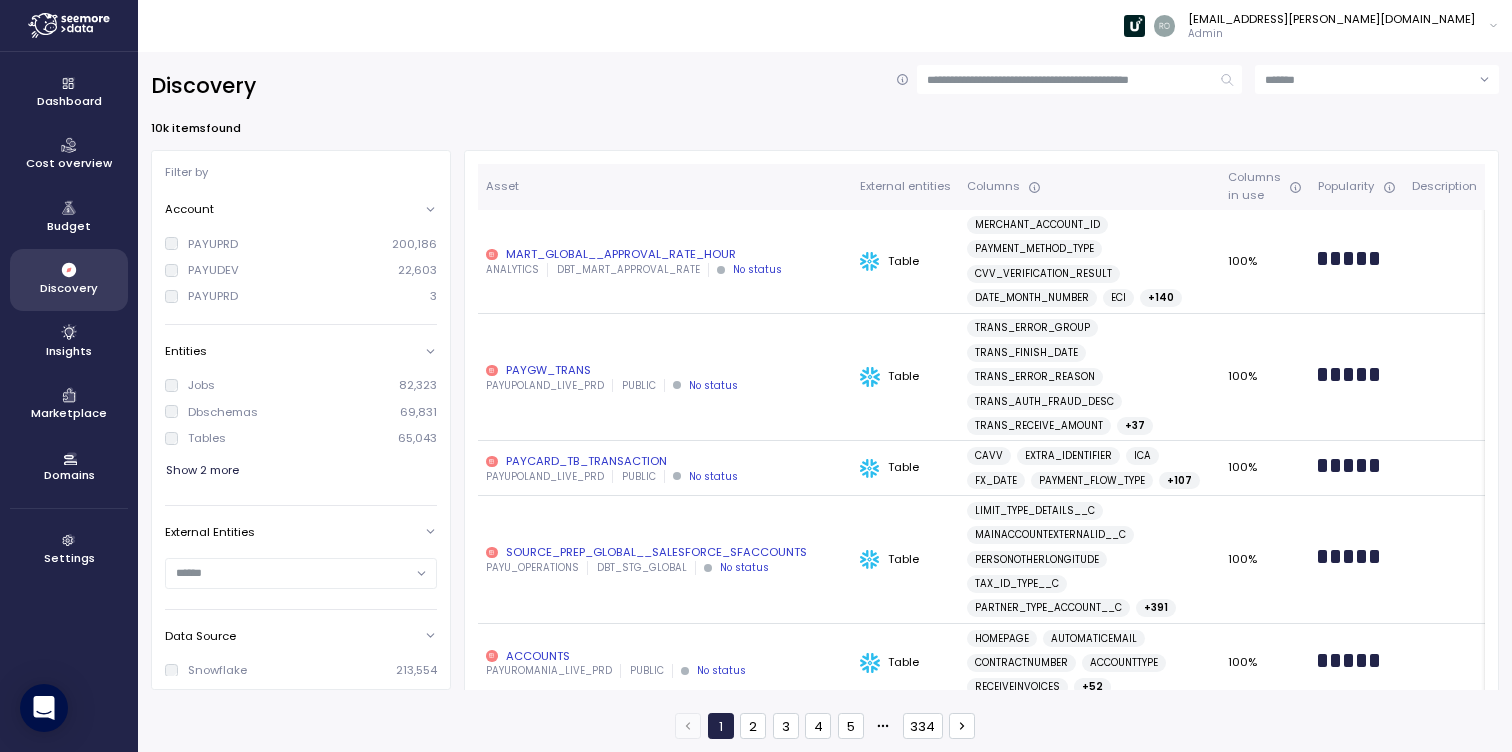 click 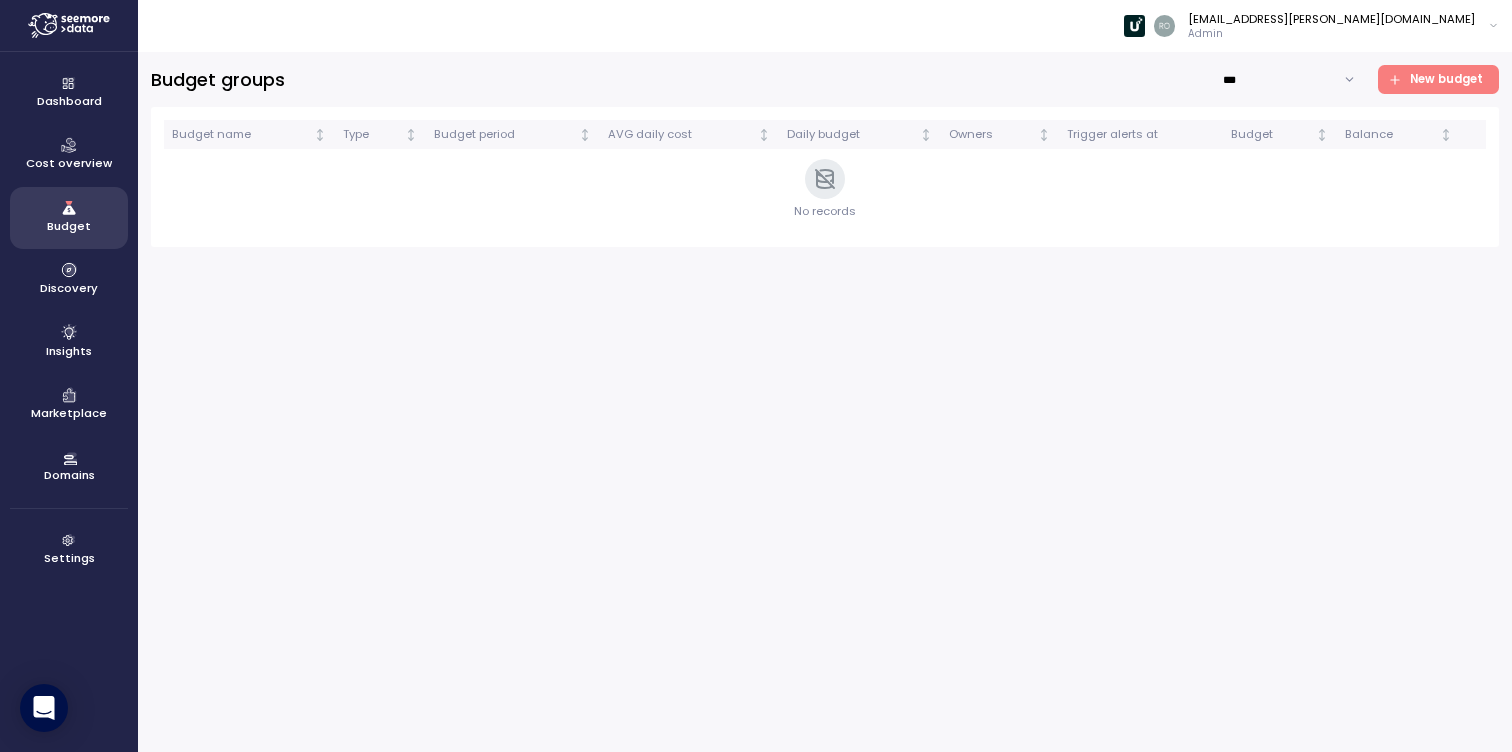 click 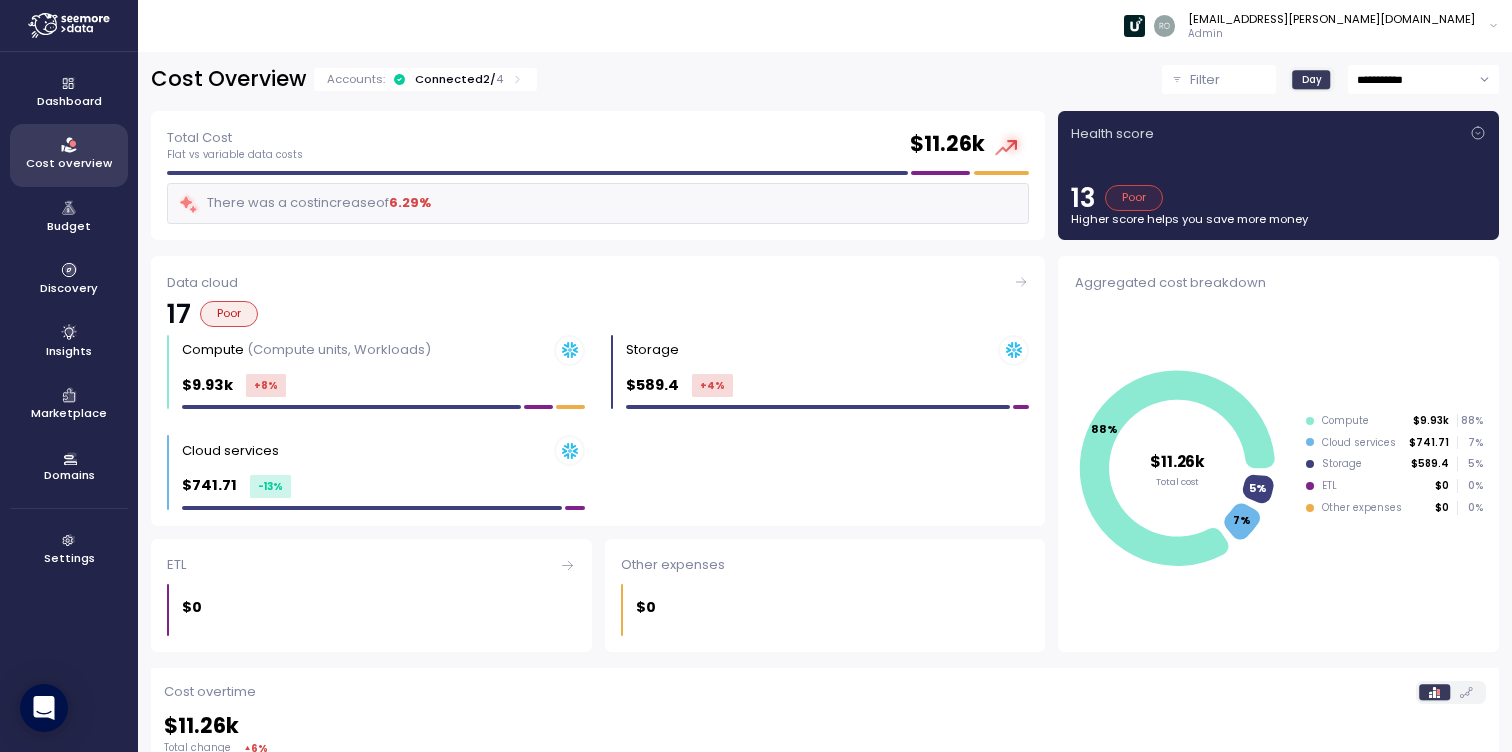 click on "$741.71" at bounding box center [1429, 443] 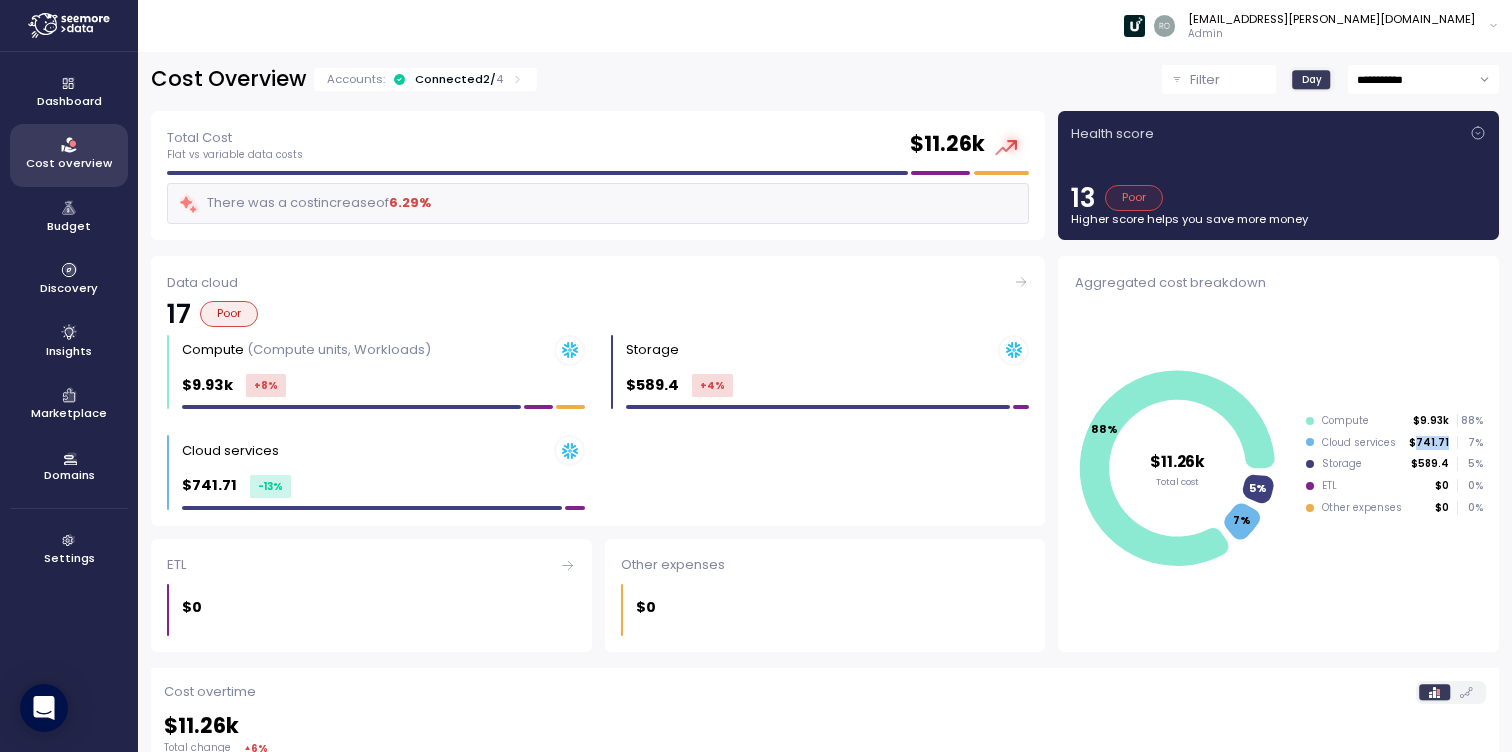 click on "$741.71" at bounding box center [1429, 443] 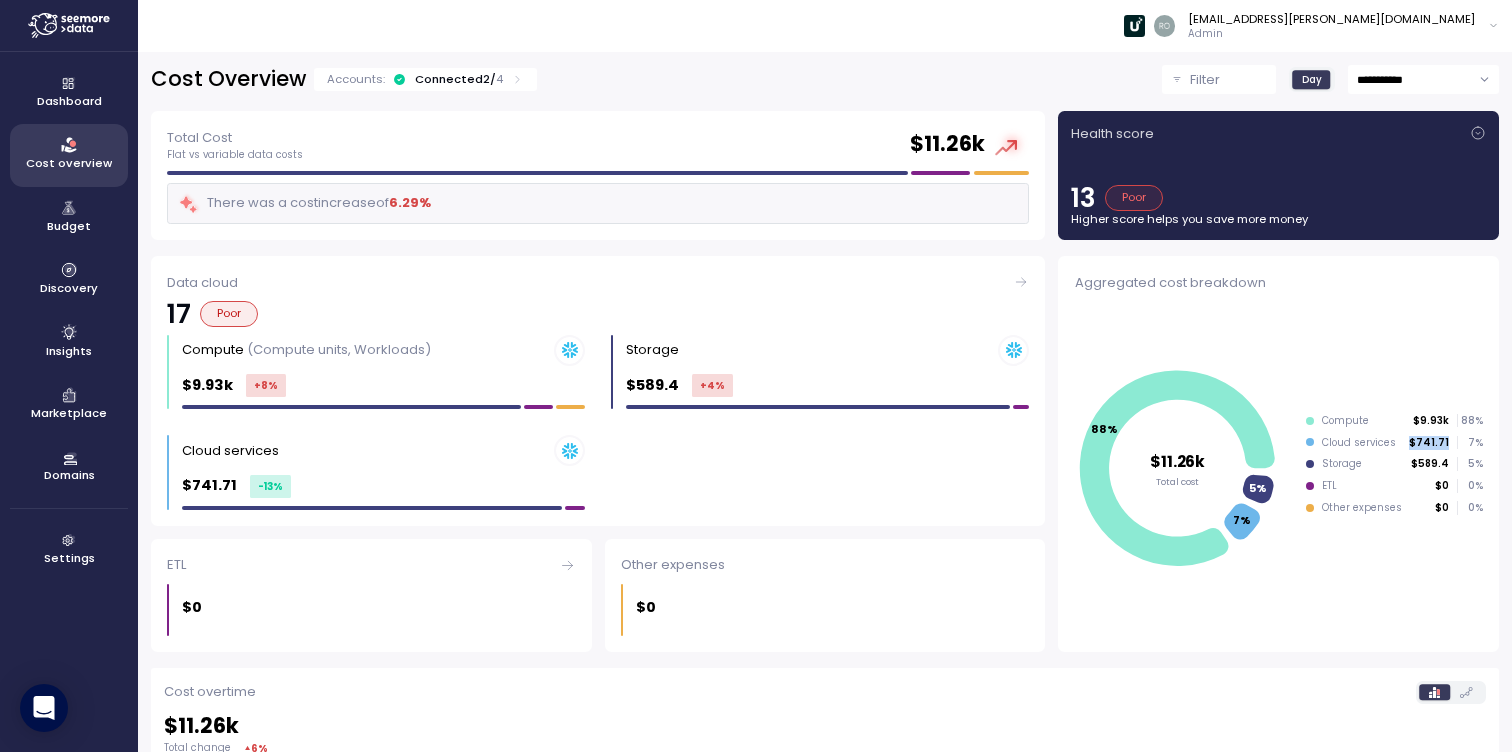 click on "$741.71" at bounding box center (1429, 443) 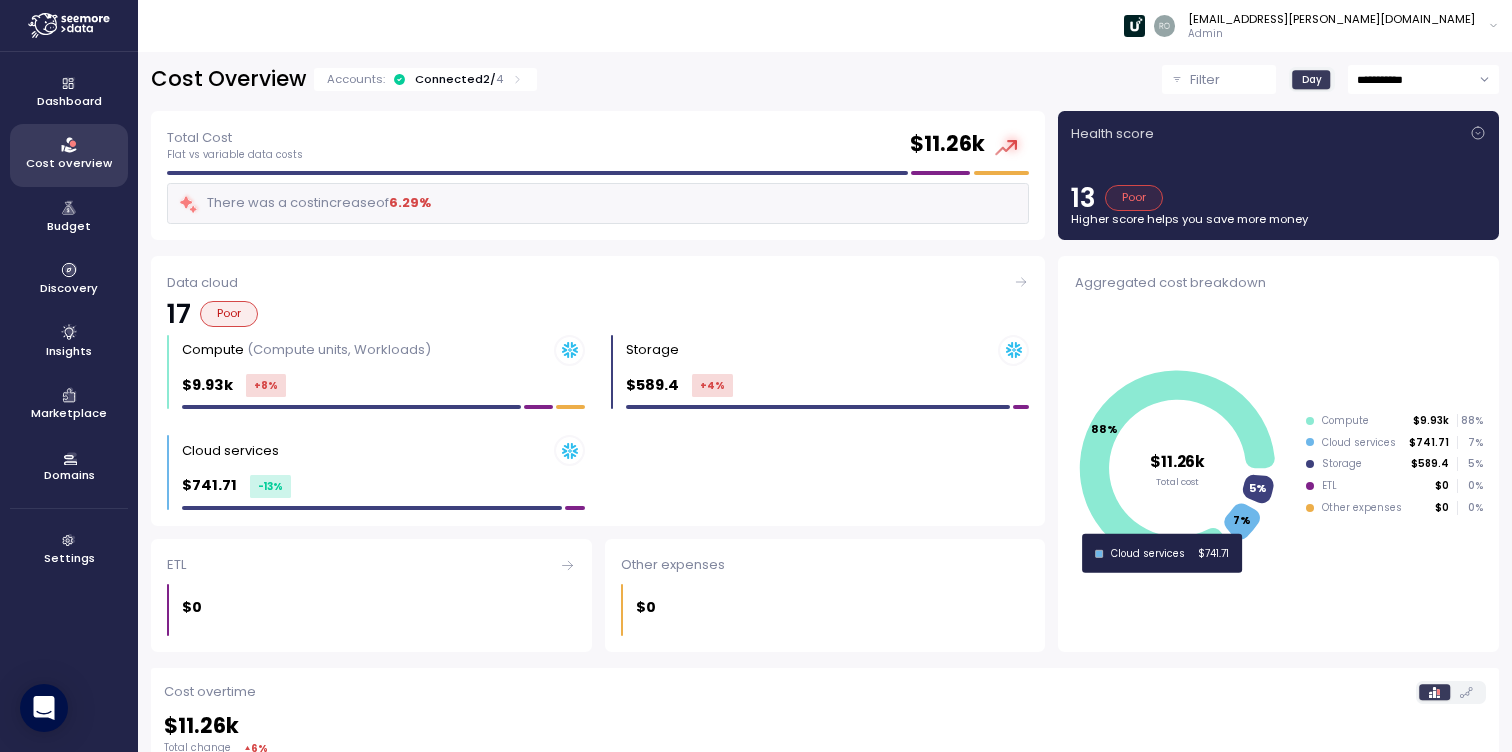 click 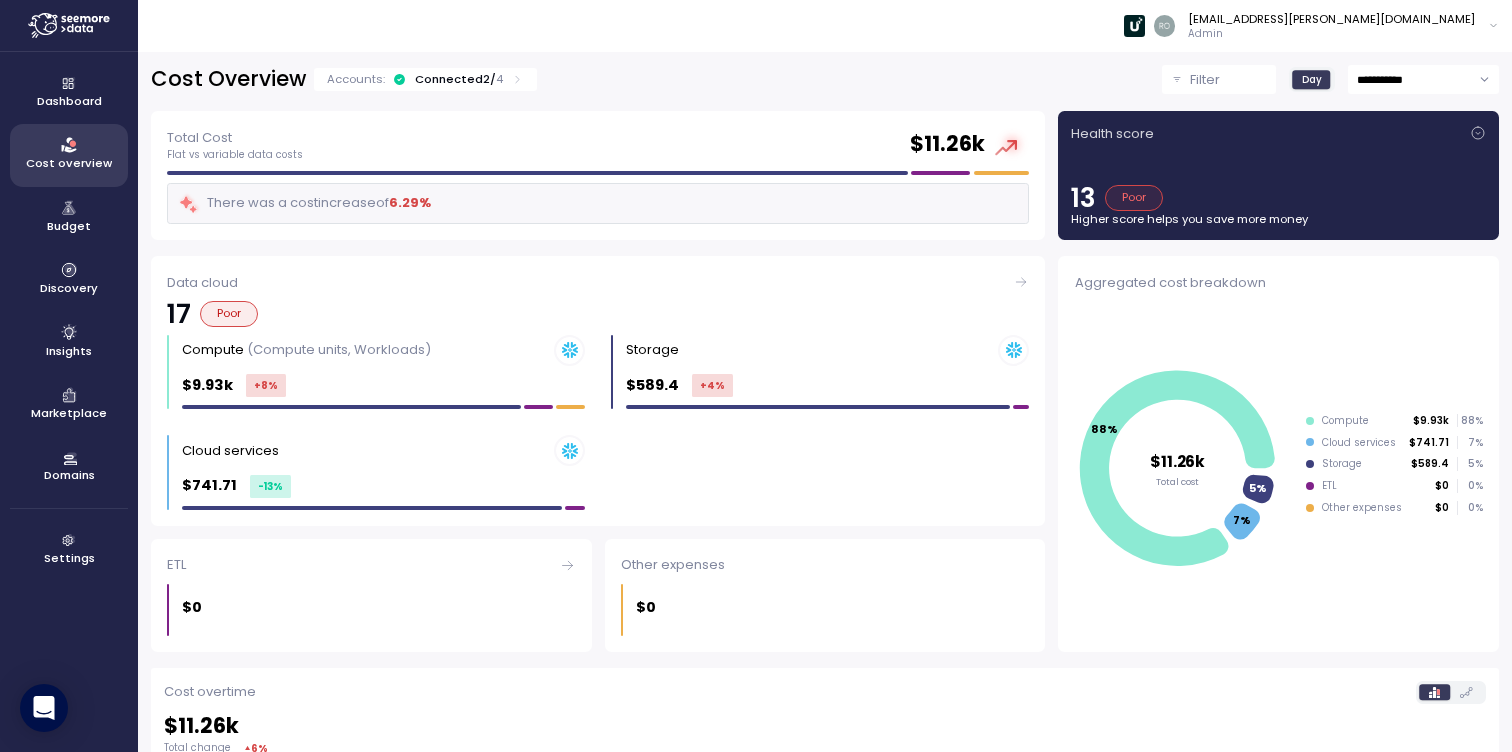 click on "Poor" at bounding box center [1134, 198] 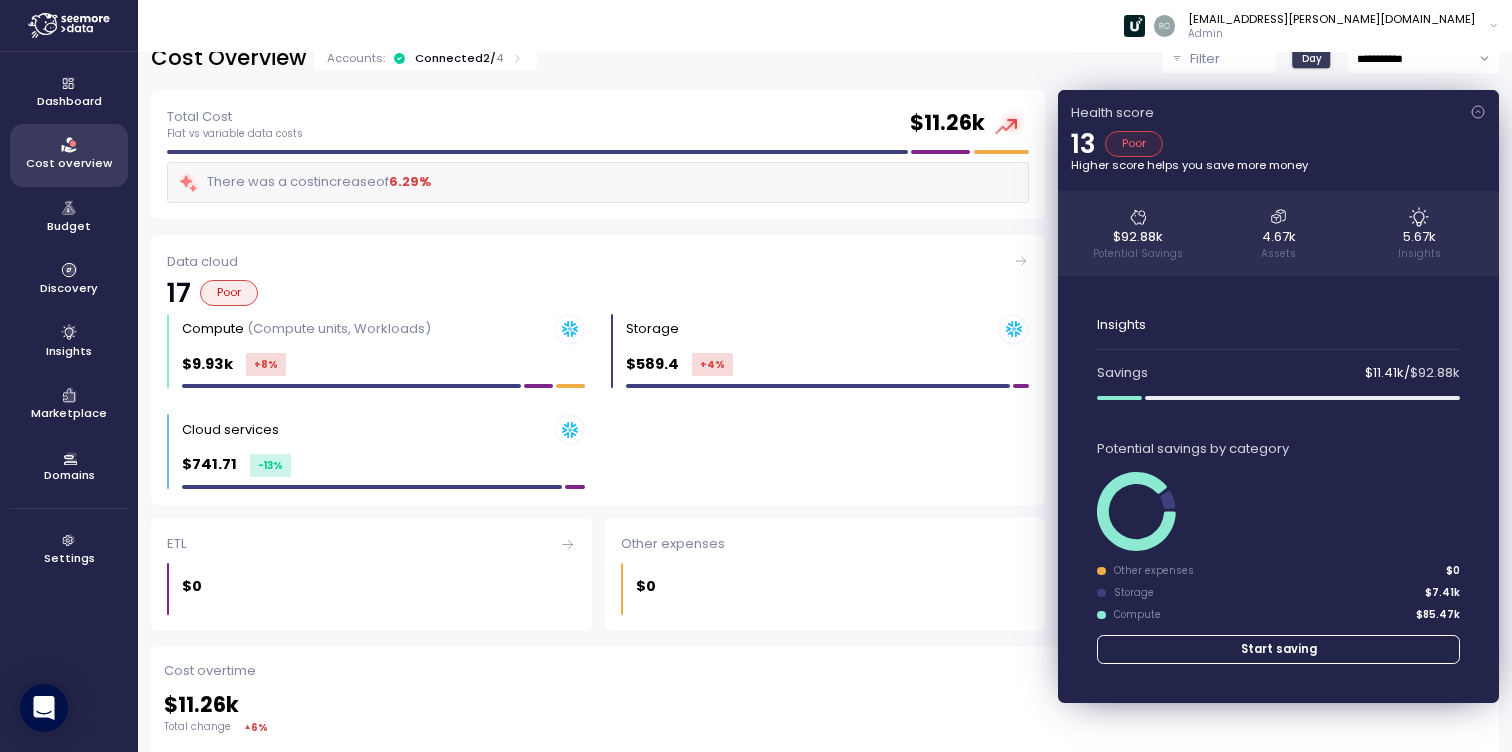 scroll, scrollTop: 0, scrollLeft: 0, axis: both 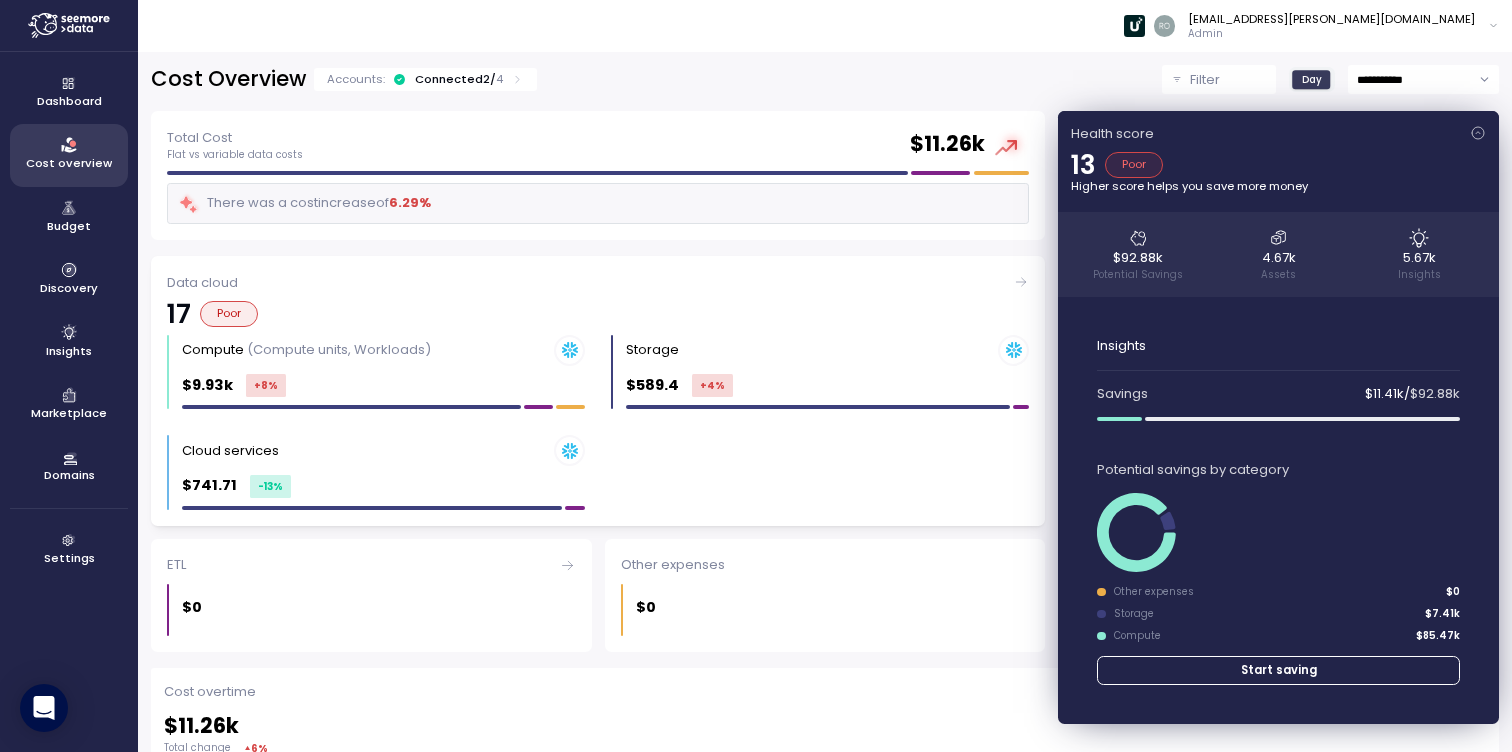 click on "Poor" at bounding box center (229, 314) 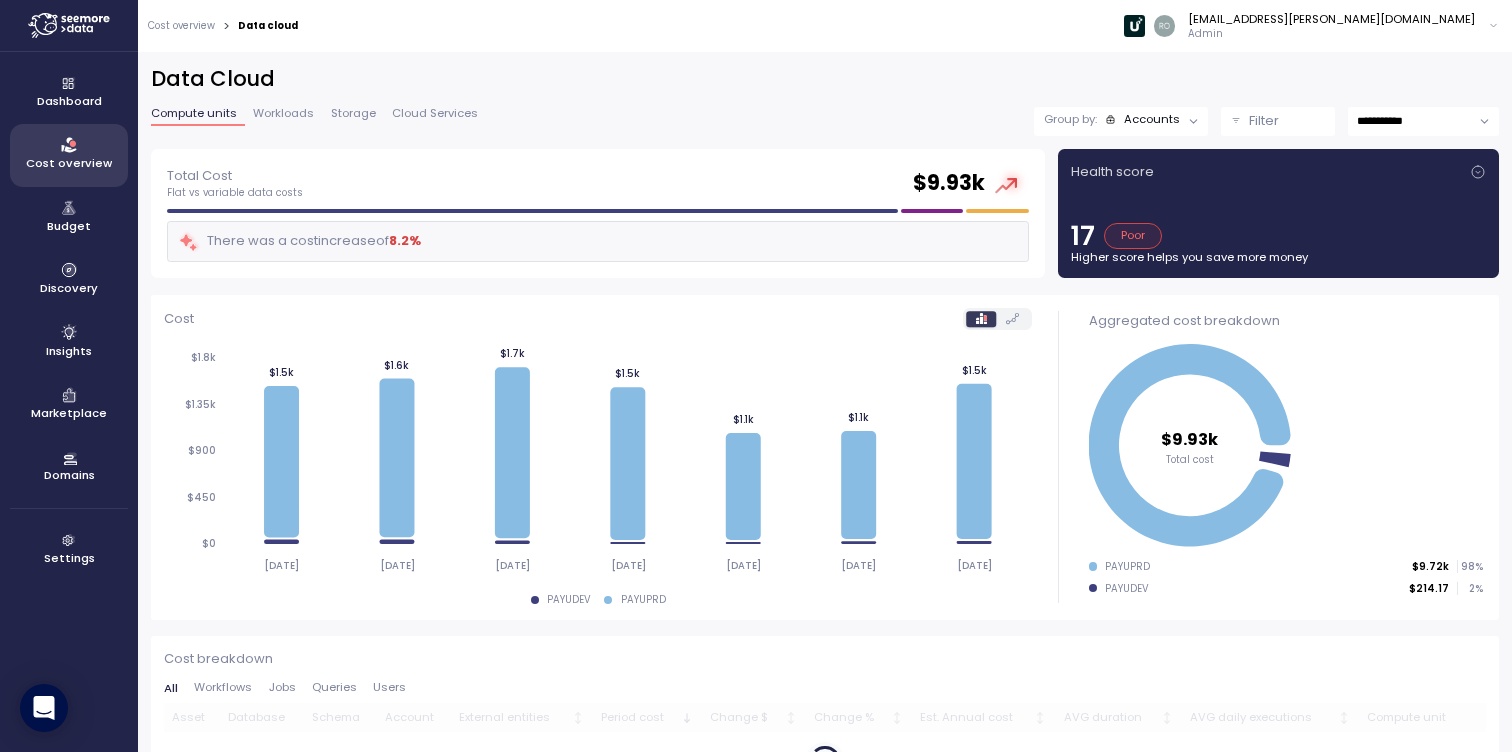 click on "Storage" at bounding box center [353, 113] 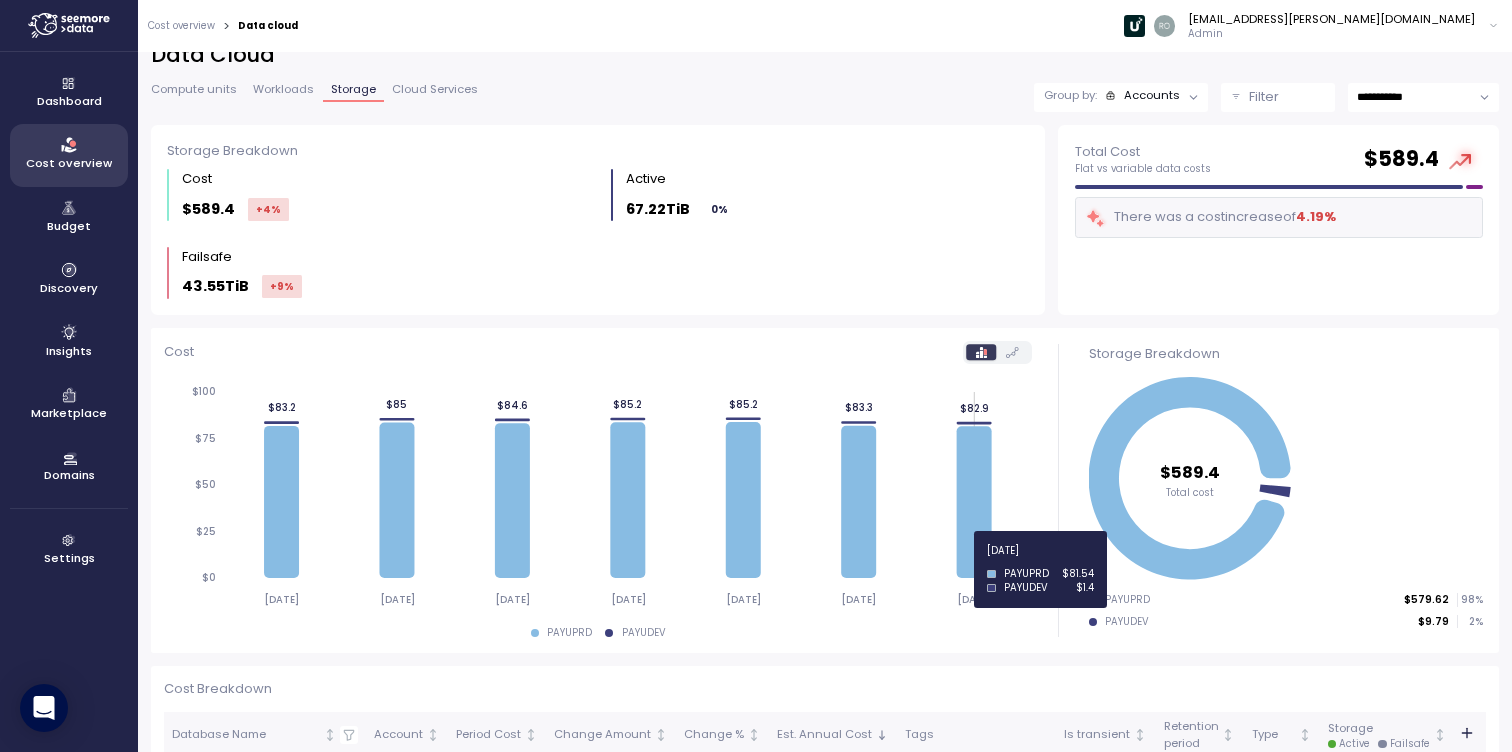 scroll, scrollTop: 17, scrollLeft: 0, axis: vertical 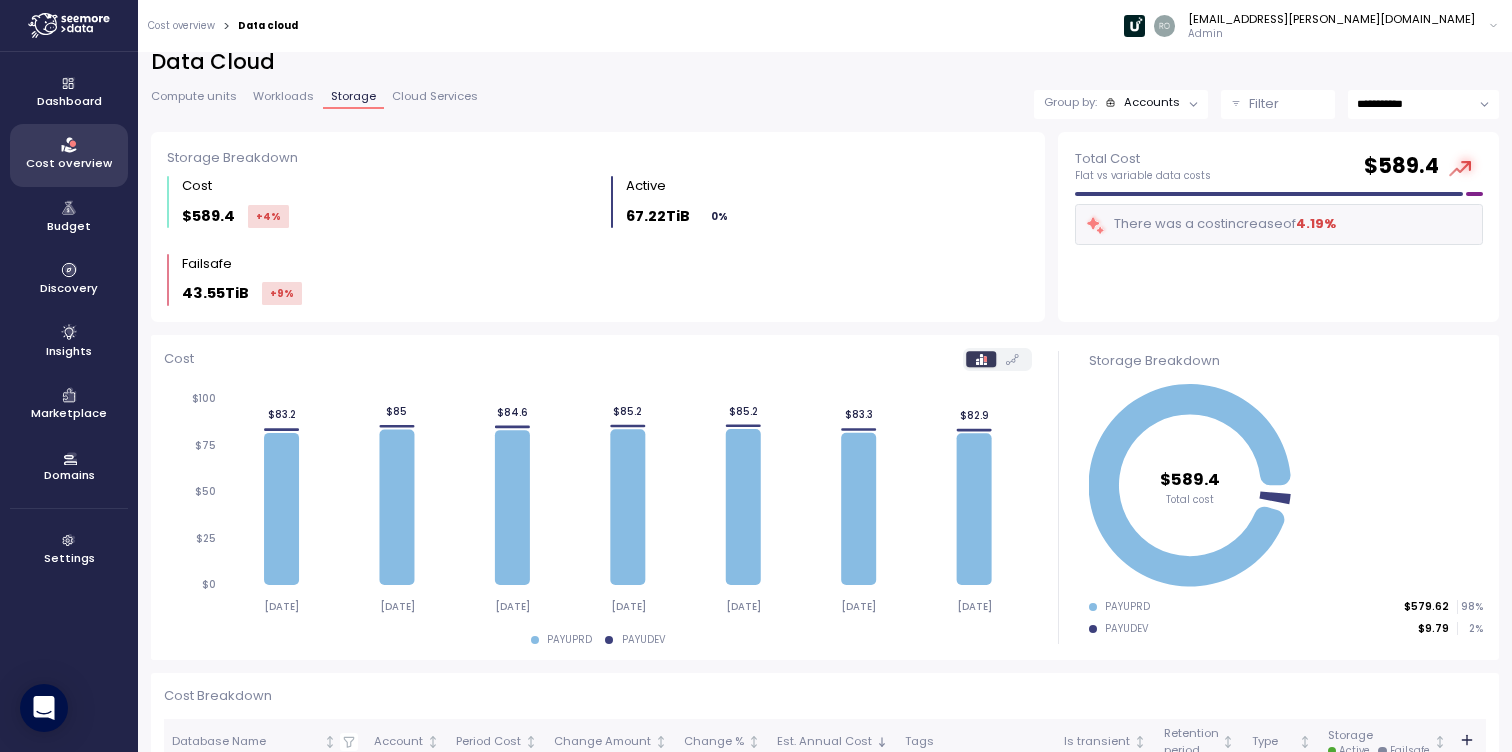 click 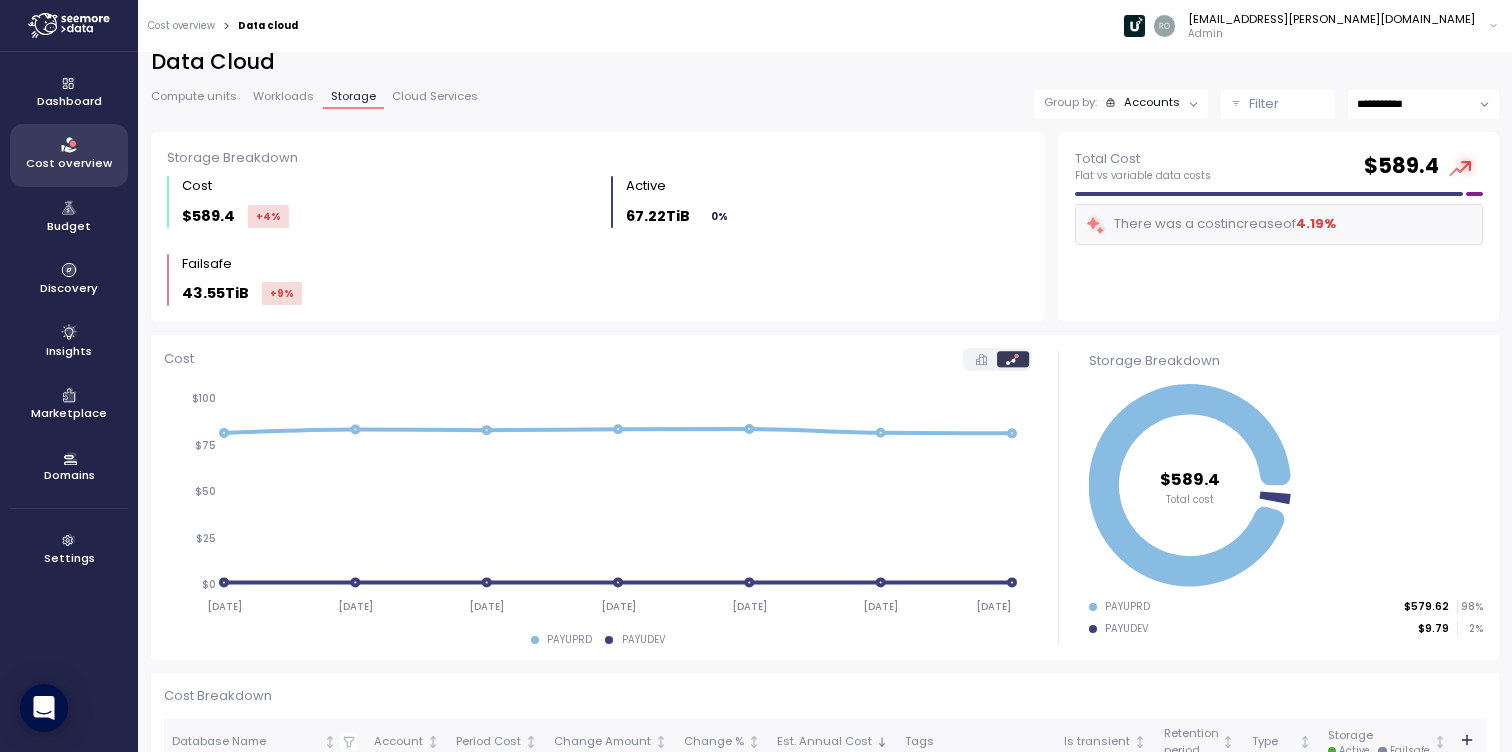 click 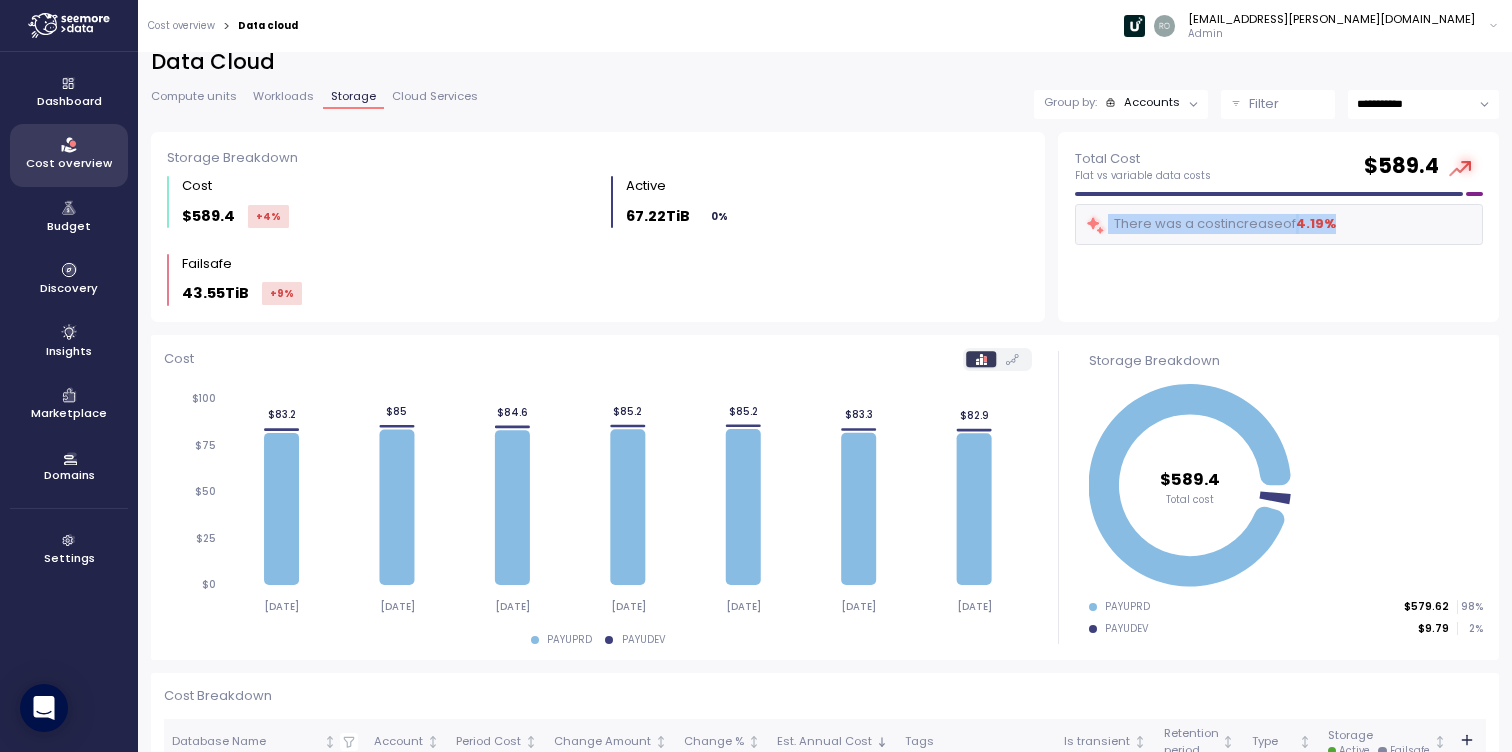 drag, startPoint x: 1371, startPoint y: 223, endPoint x: 1074, endPoint y: 190, distance: 298.8277 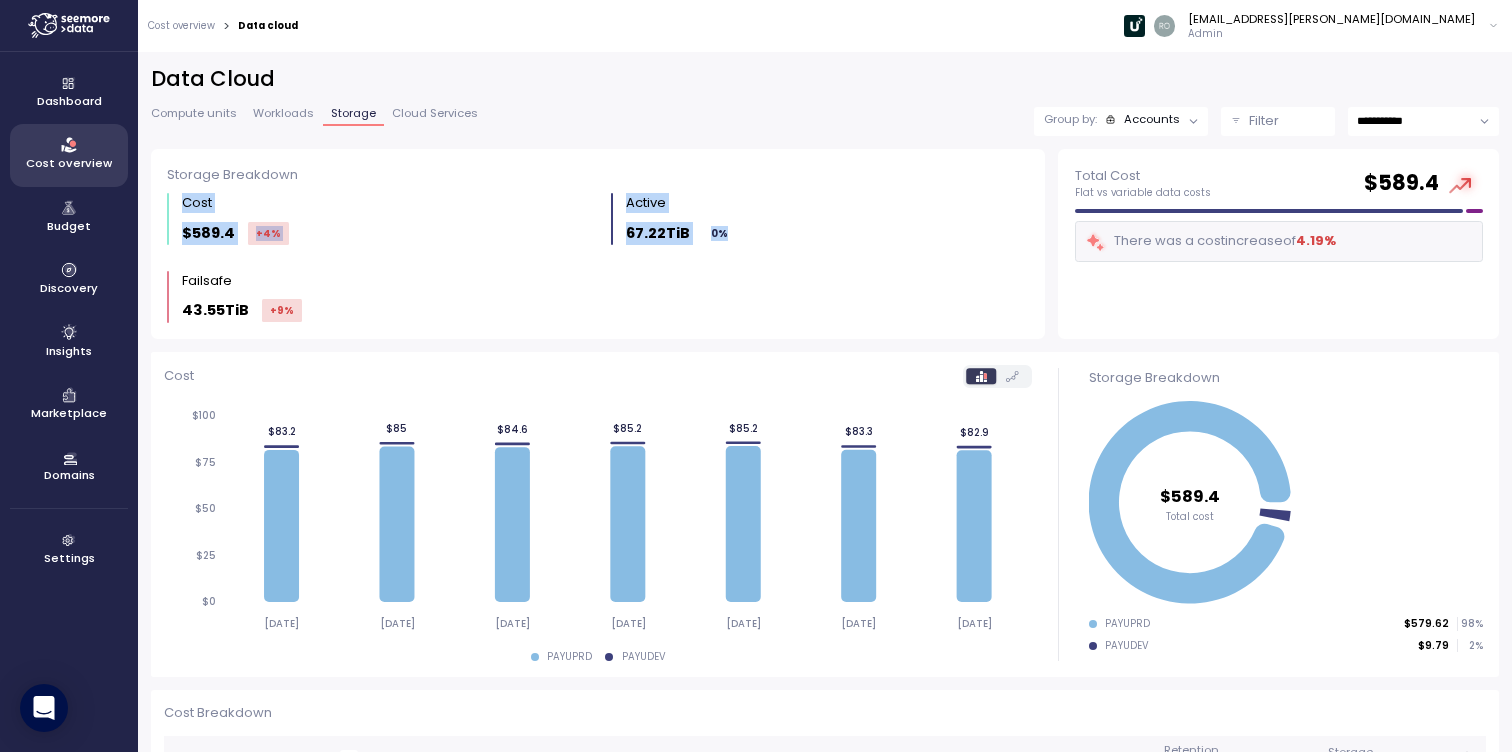 drag, startPoint x: 754, startPoint y: 236, endPoint x: 590, endPoint y: 192, distance: 169.79988 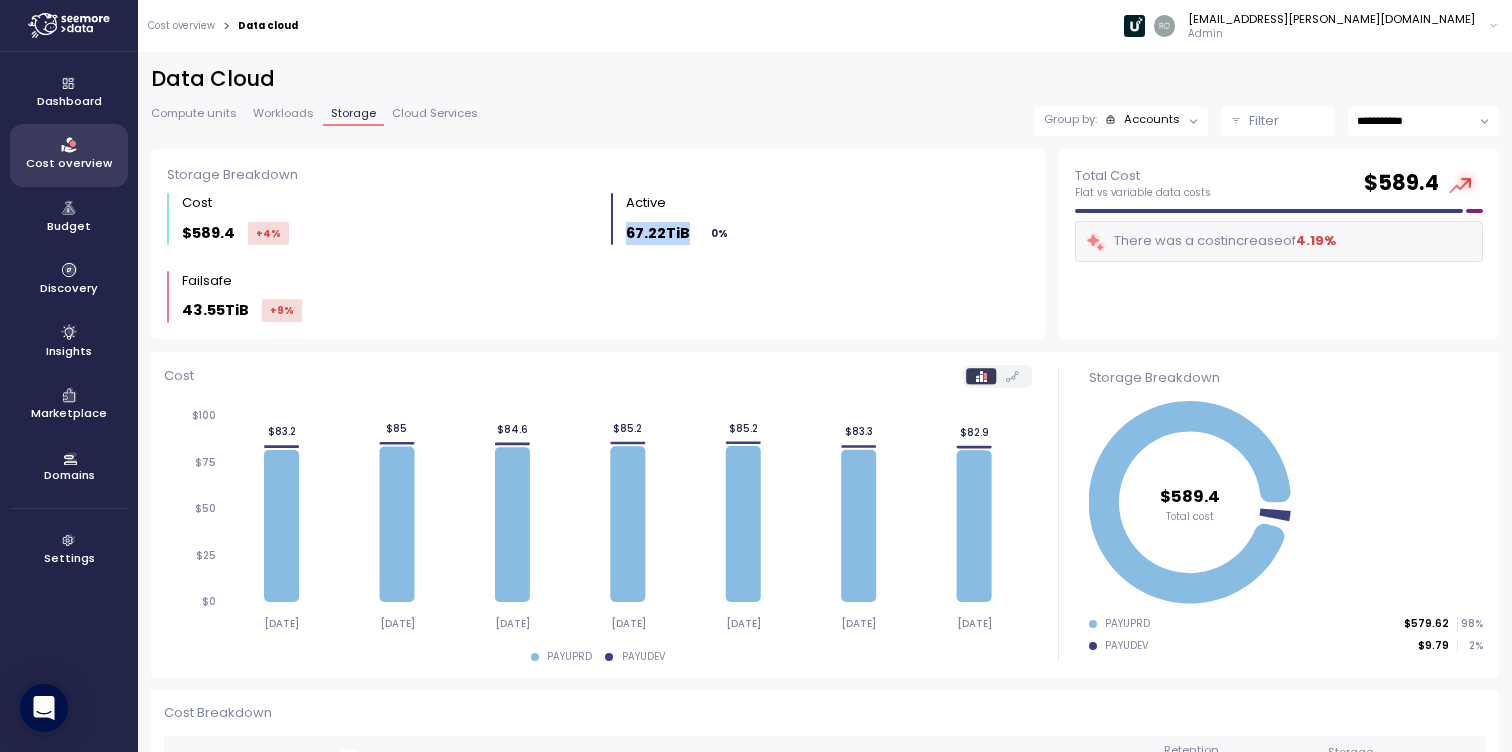 click on "67.22TiB" at bounding box center [658, 233] 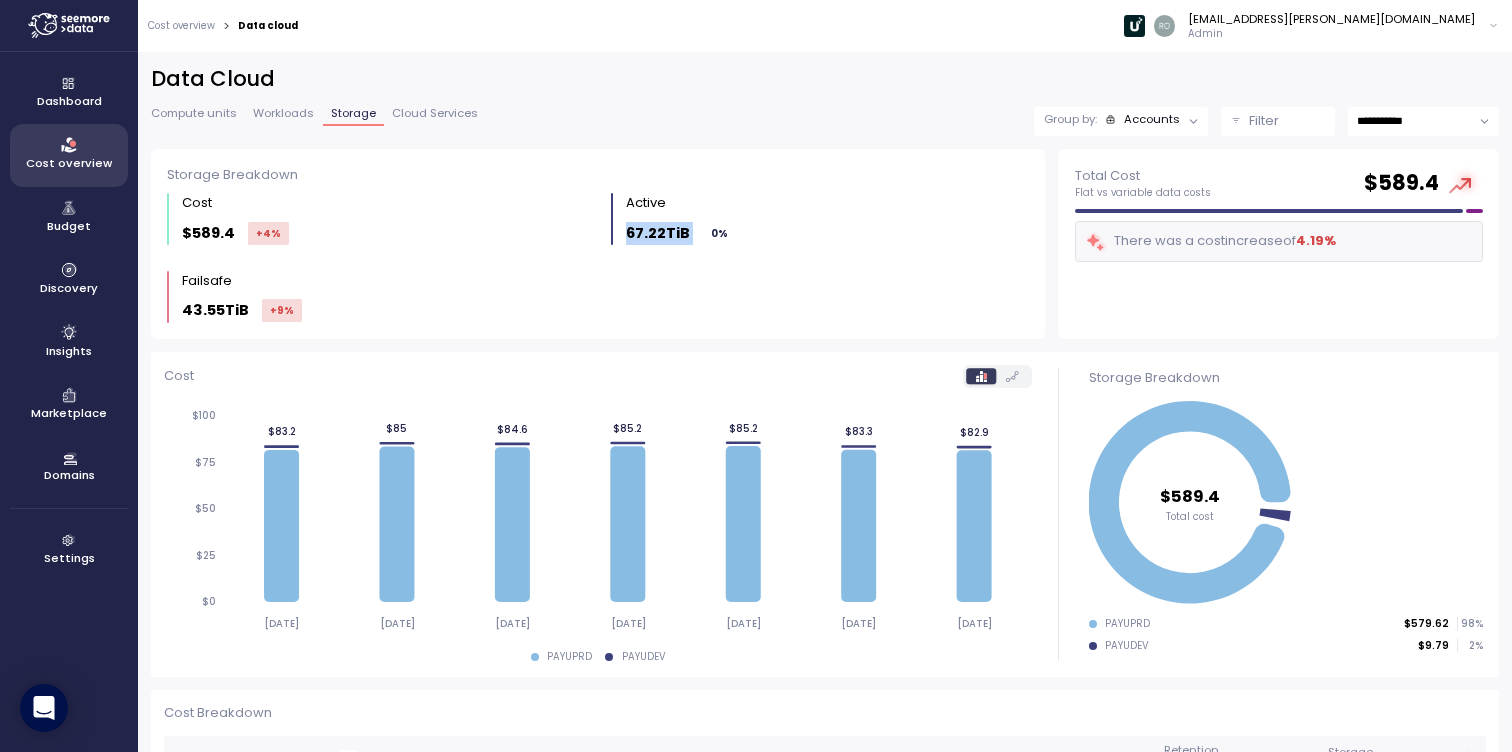 click on "67.22TiB" at bounding box center [658, 233] 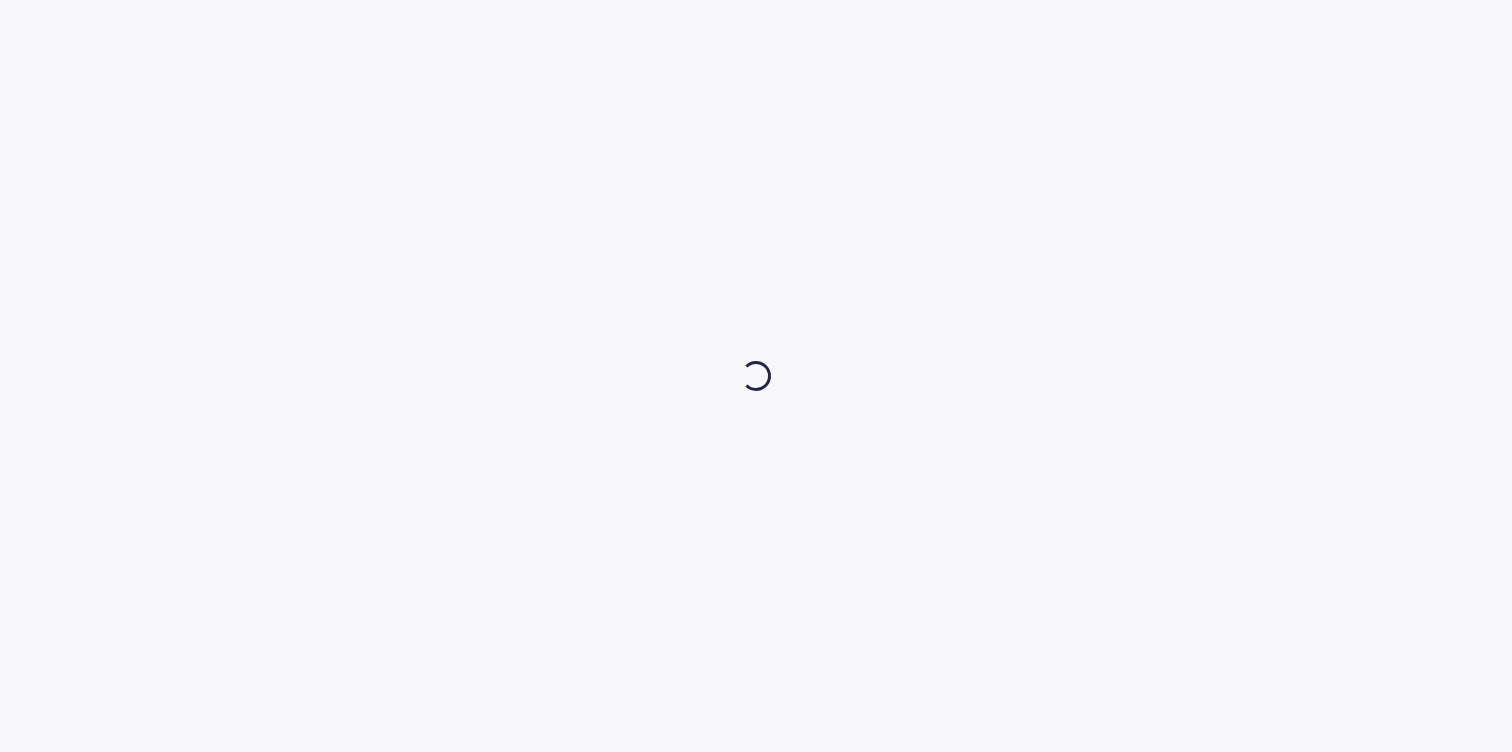 scroll, scrollTop: 0, scrollLeft: 0, axis: both 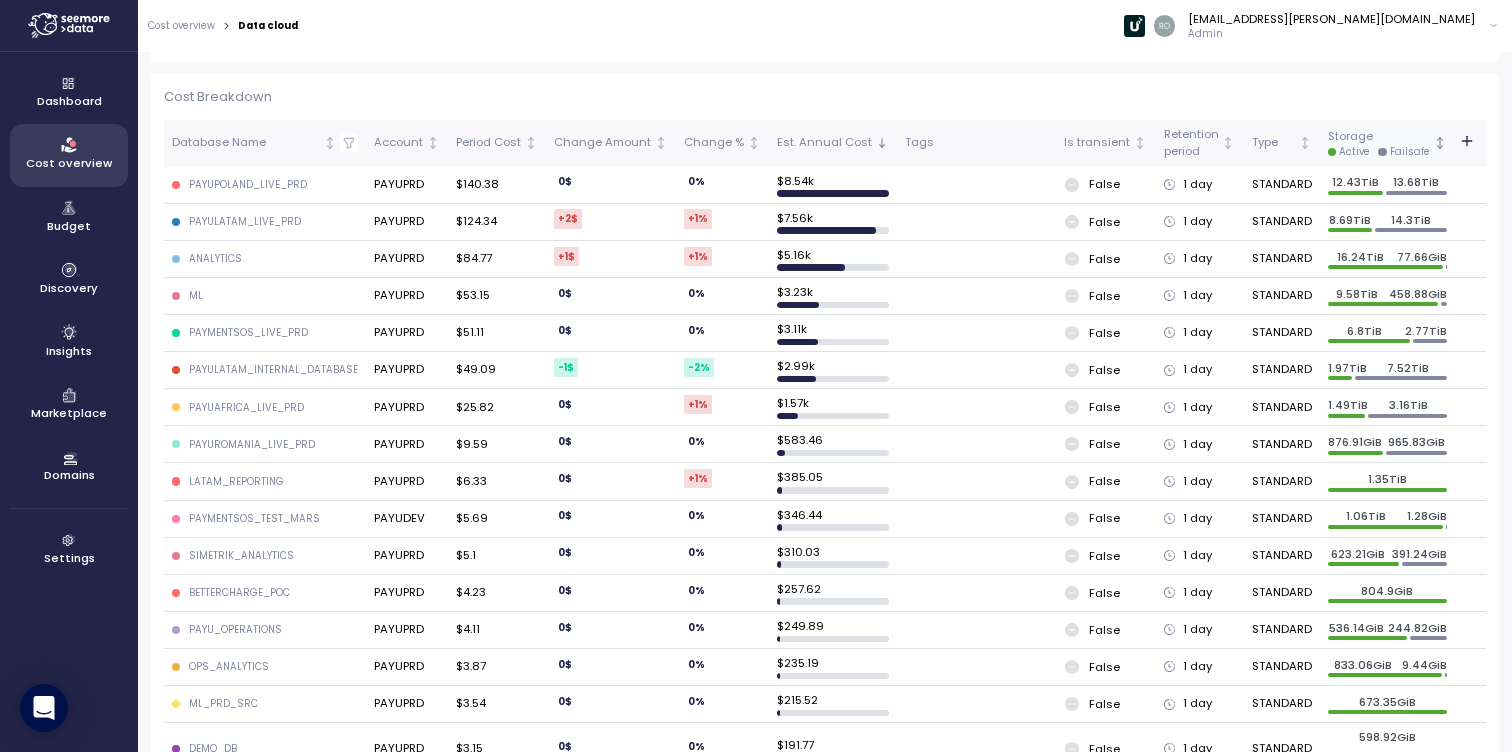 click 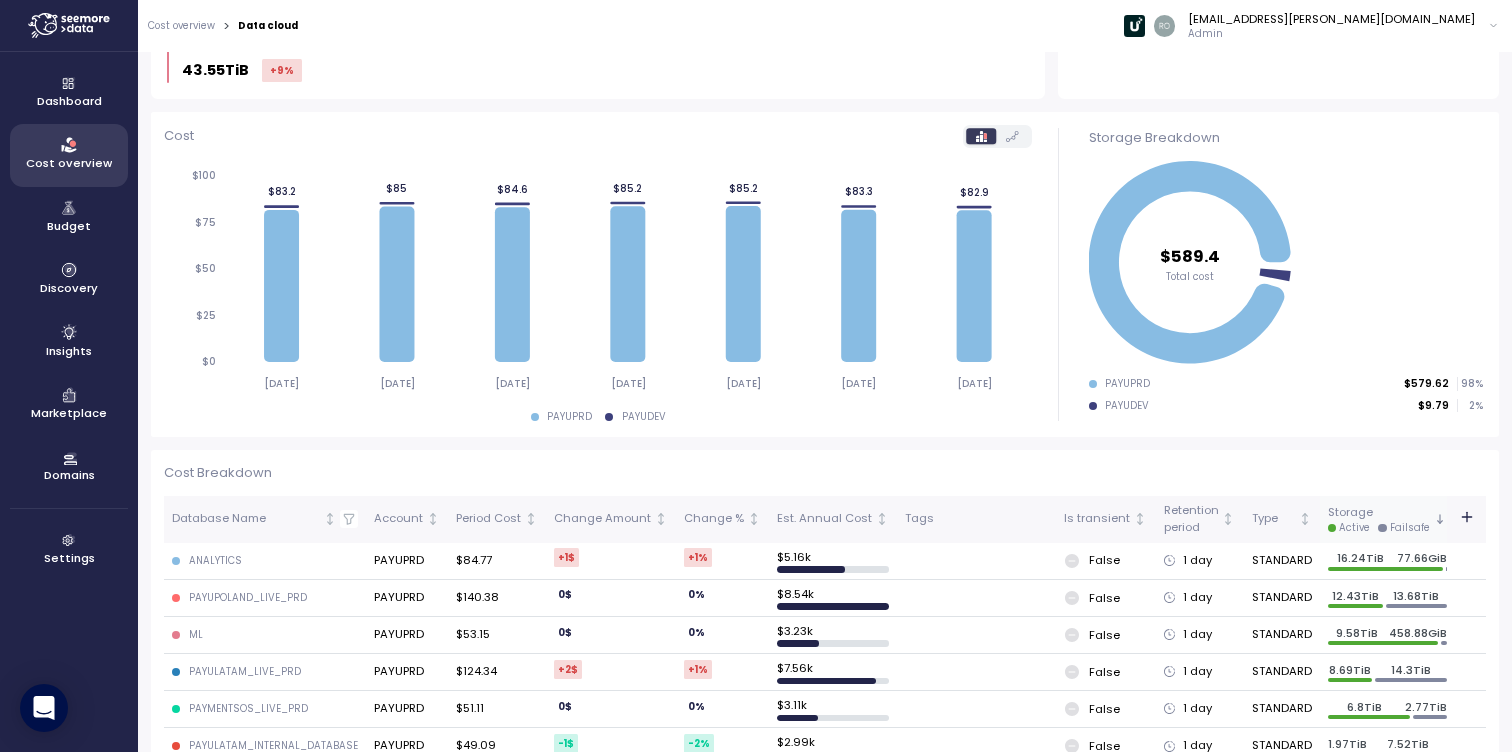 scroll, scrollTop: 226, scrollLeft: 0, axis: vertical 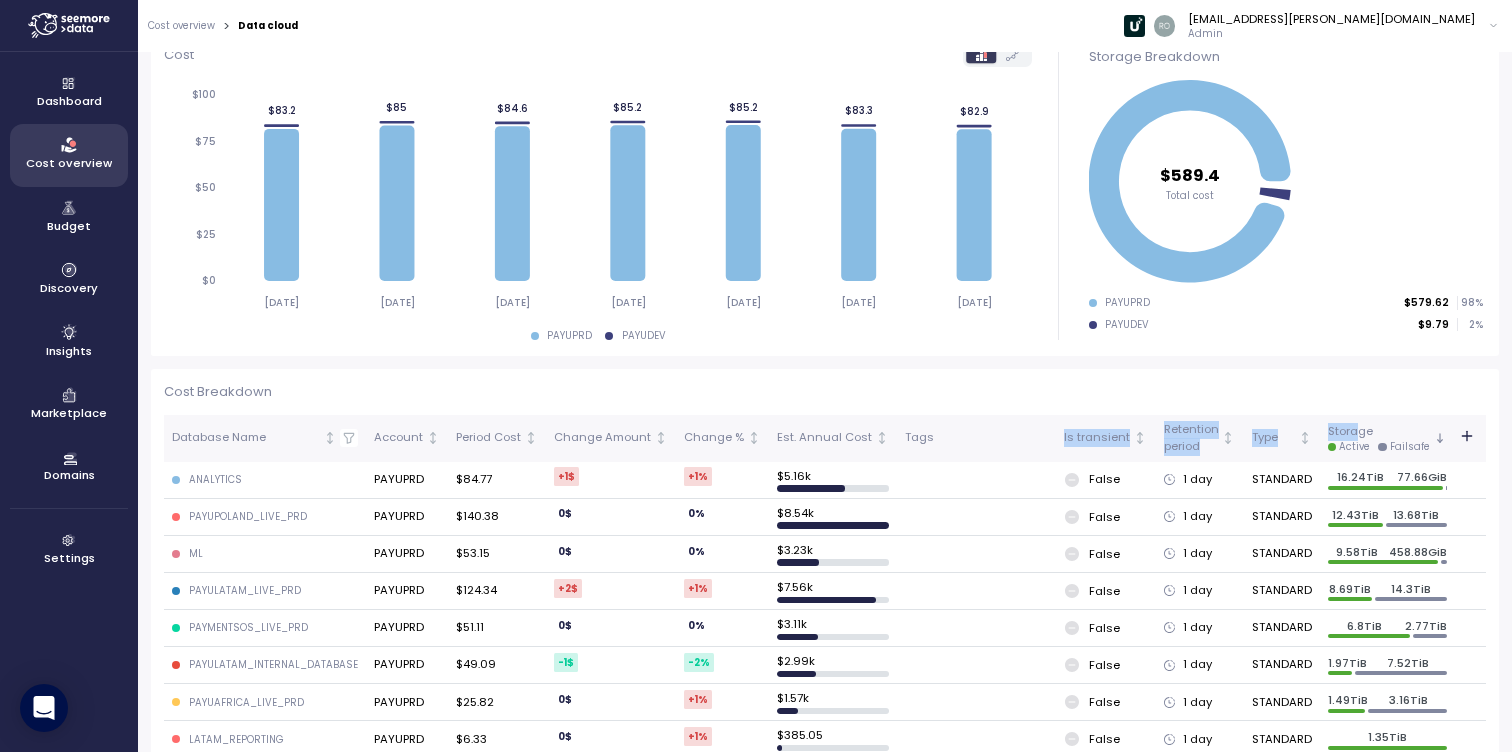 drag, startPoint x: 1351, startPoint y: 433, endPoint x: 959, endPoint y: 454, distance: 392.5621 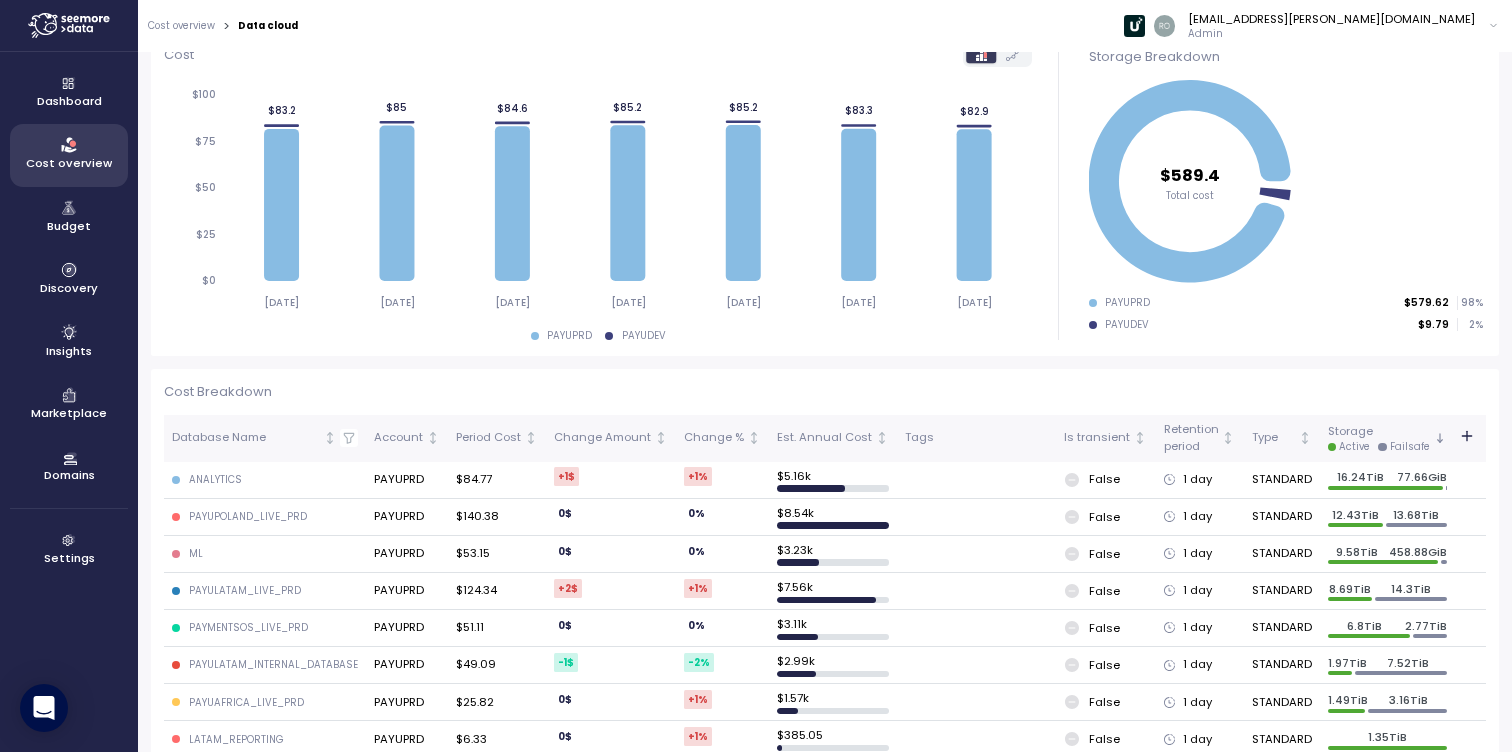 click on "Cost Breakdown Database Name Account Period Cost Change Amount Change % Est. Annual Cost Tags Is transient Retention period Type Storage Active Failsafe ANALYTICS PAYUPRD $84.77 +1 $ +1 % $ 5.16k False 1   day STANDARD 16.24TiB 77.66GiB PAYUPOLAND_LIVE_PRD PAYUPRD $140.38 0 $ 0 % $ 8.54k False 1   day STANDARD 12.43TiB 13.68TiB ML PAYUPRD $53.15 0 $ 0 % $ 3.23k False 1   day STANDARD 9.58TiB 458.88GiB PAYULATAM_LIVE_PRD PAYUPRD $124.34 +2 $ +1 % $ 7.56k False 1   day STANDARD 8.69TiB 14.3TiB PAYMENTSOS_LIVE_PRD PAYUPRD $51.11 0 $ 0 % $ 3.11k False 1   day STANDARD 6.8TiB 2.77TiB PAYULATAM_INTERNAL_DATABASE PAYUPRD $49.09 -1 $ -2 % $ 2.99k False 1   day STANDARD 1.97TiB 7.52TiB PAYUAFRICA_LIVE_PRD PAYUPRD $25.82 0 $ +1 % $ 1.57k False 1   day STANDARD 1.49TiB 3.16TiB LATAM_REPORTING PAYUPRD $6.33 0 $ +1 % $ 385.05 False 1   day STANDARD 1.35TiB PAYMENTSOS_TEST_MARS PAYUDEV $5.69 0 $ 0 % $ 346.44 False 1   day STANDARD 1.06TiB 1.28GiB PAYUROMANIA_LIVE_PRD PAYUPRD $9.59 0 $ 0 % $ 583.46 False 1   day STANDARD 0" at bounding box center (825, 1406) 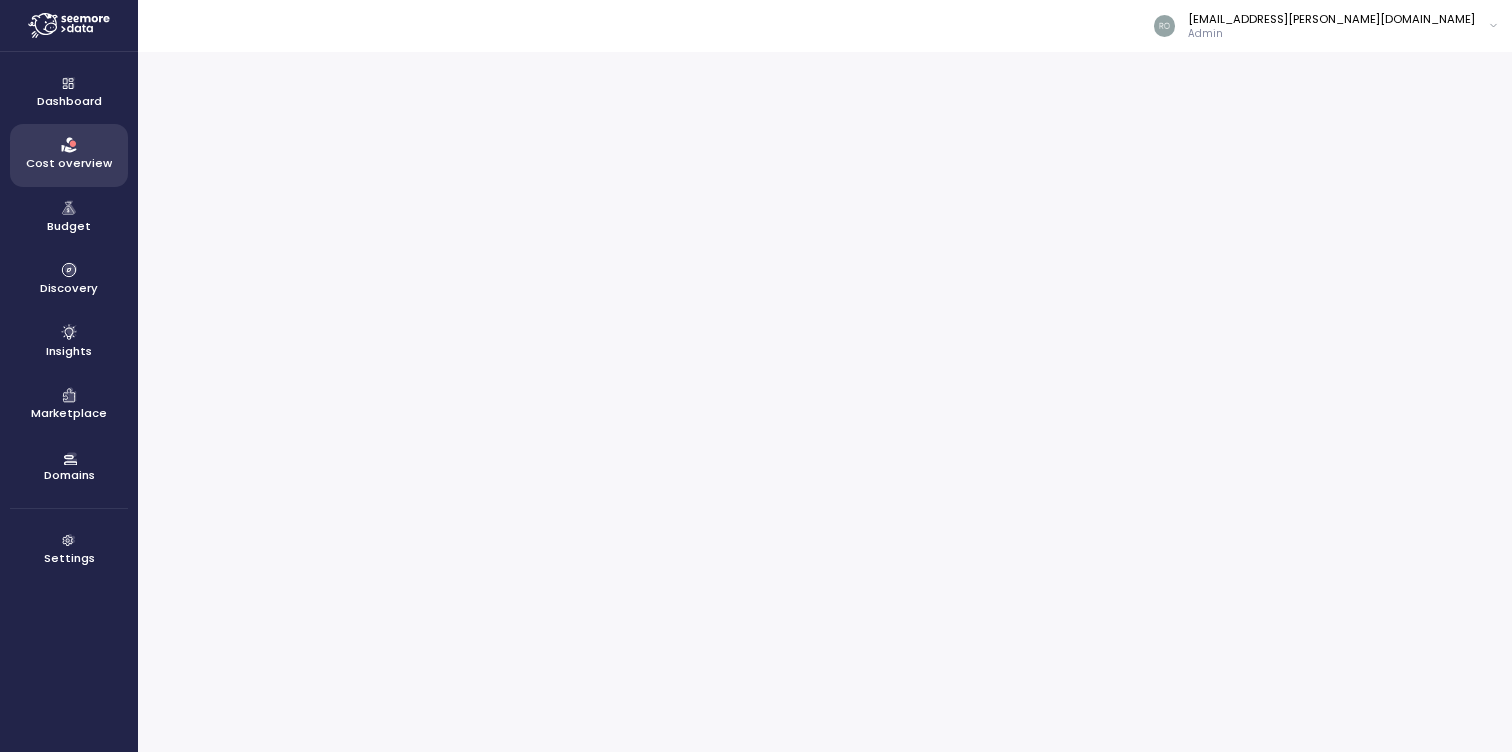 scroll, scrollTop: 0, scrollLeft: 0, axis: both 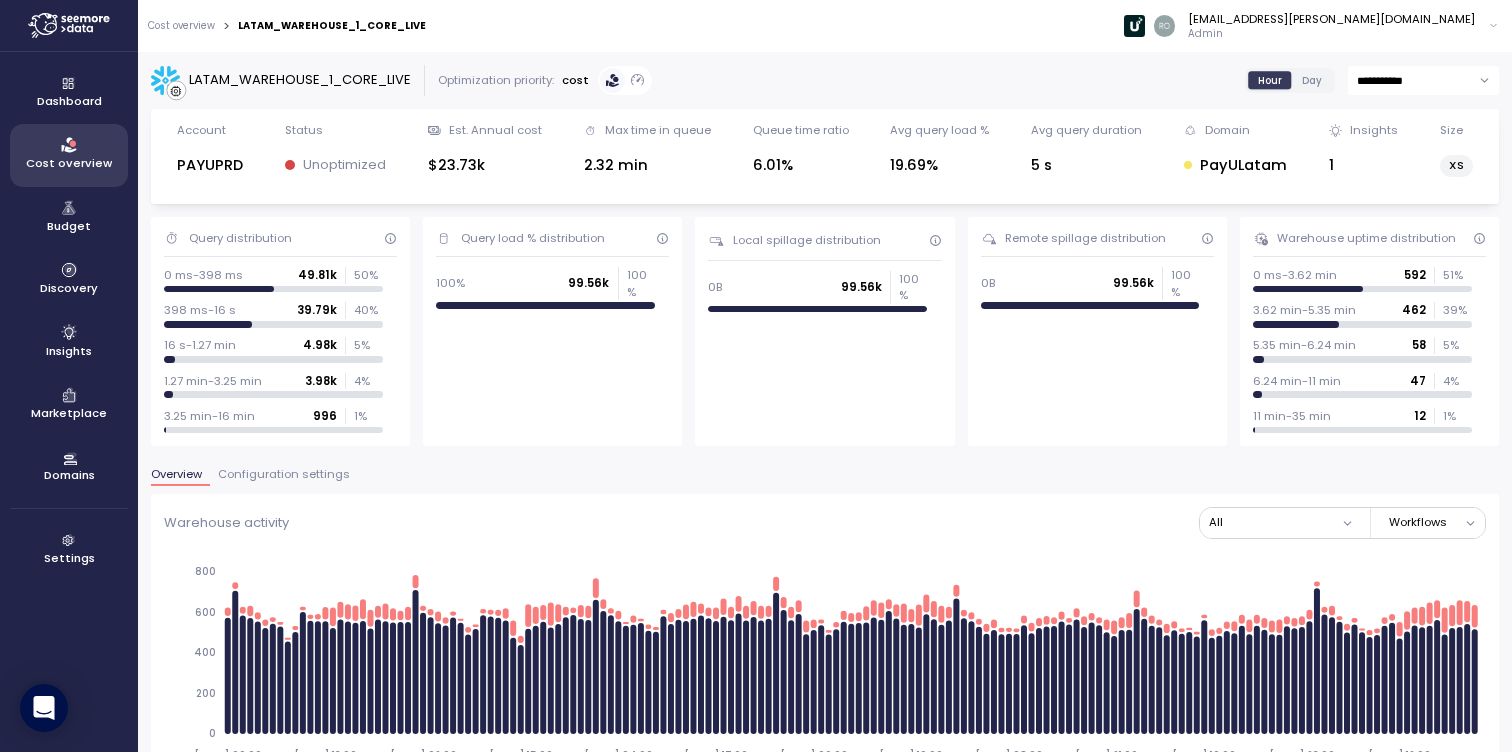 click on "LATAM_WAREHOUSE_1_CORE_LIVE" at bounding box center (300, 80) 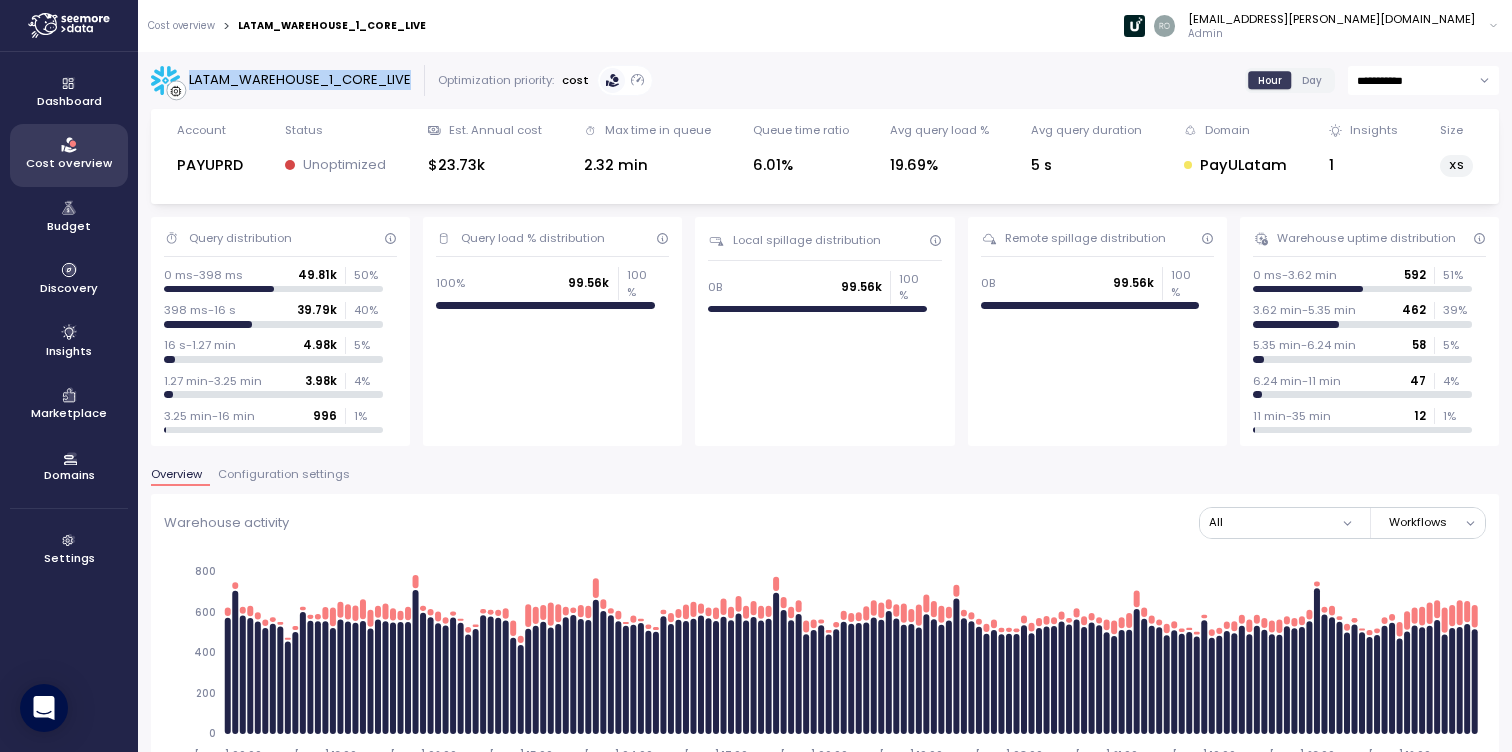 click on "LATAM_WAREHOUSE_1_CORE_LIVE" at bounding box center [300, 80] 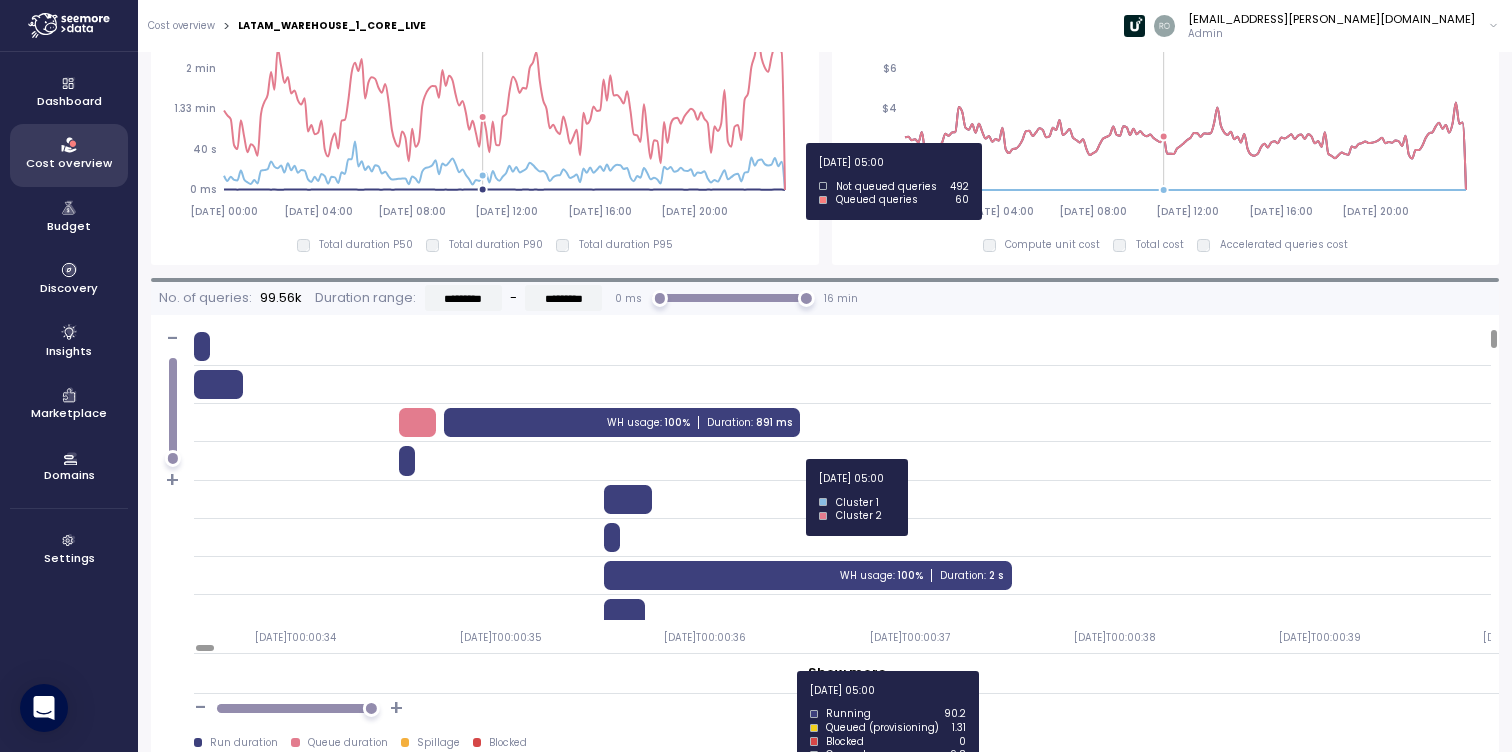 scroll, scrollTop: 1494, scrollLeft: 0, axis: vertical 